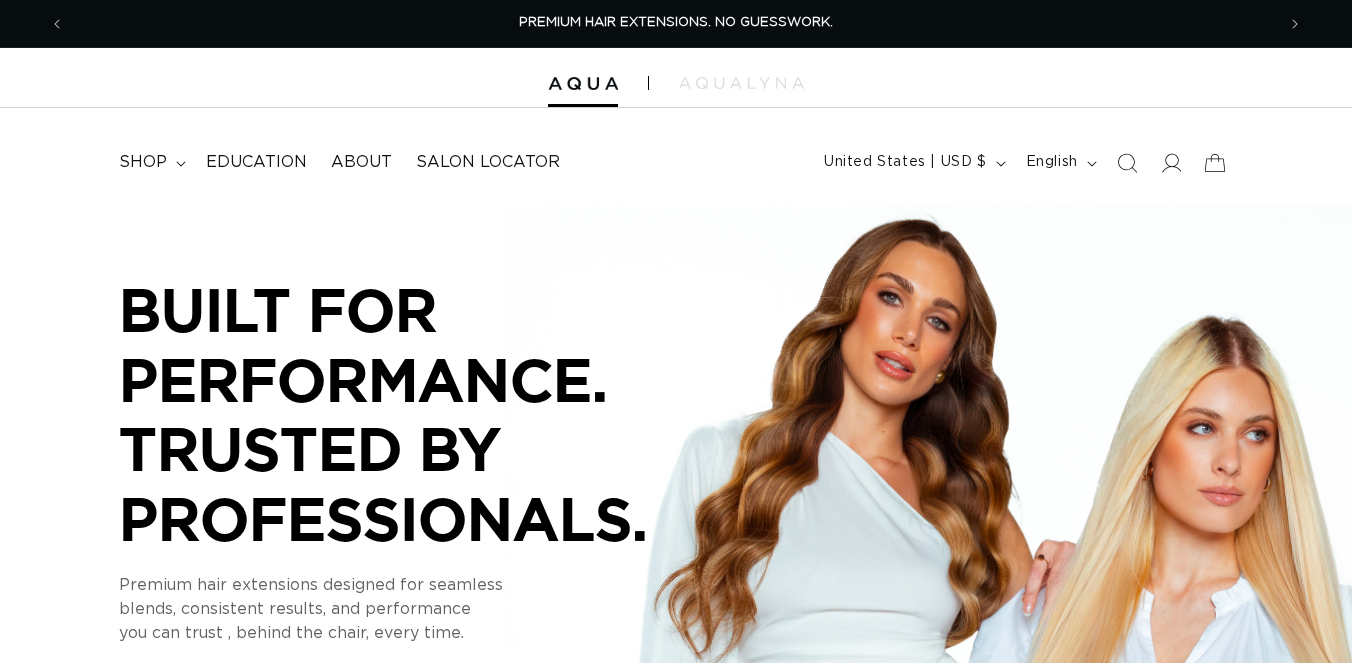 scroll, scrollTop: 0, scrollLeft: 0, axis: both 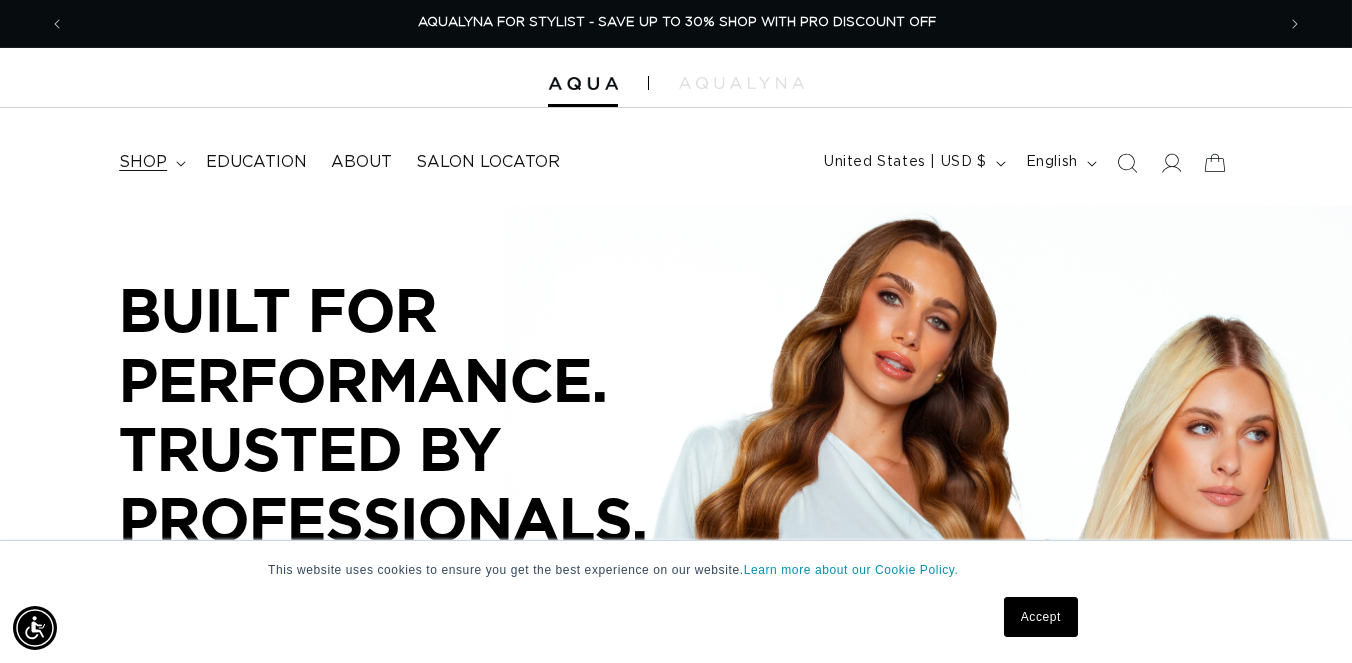 click on "shop" at bounding box center [143, 162] 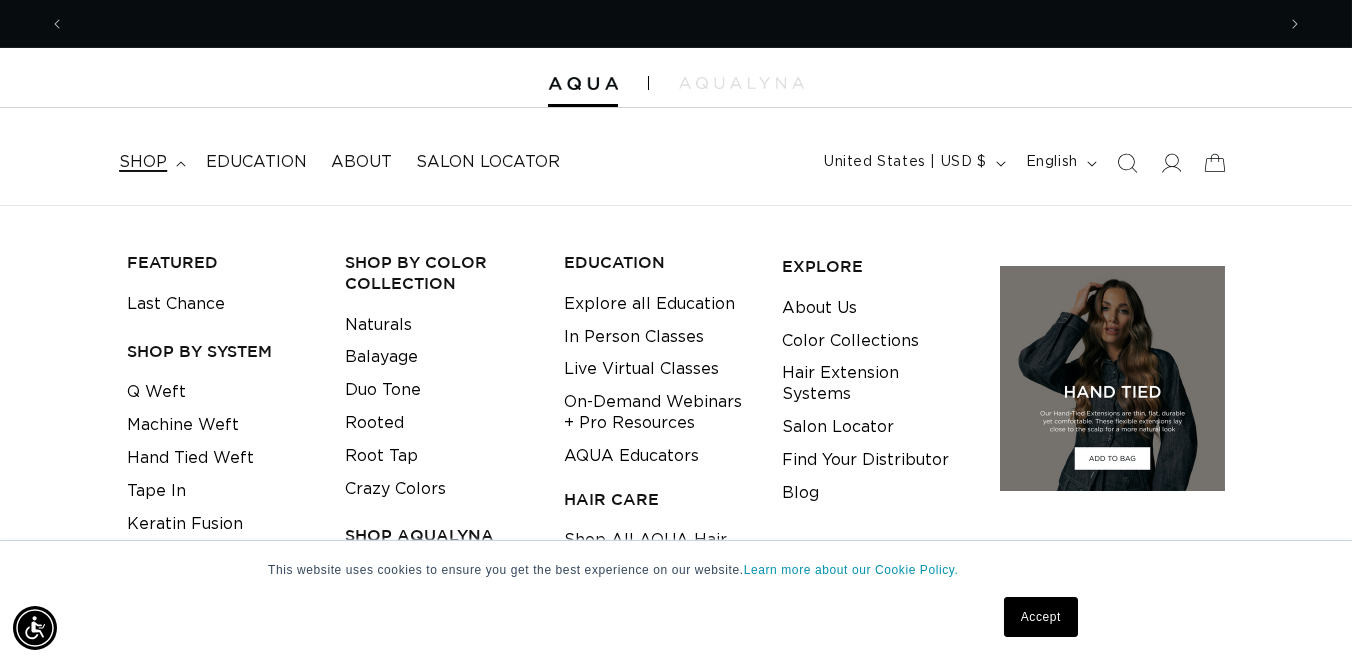 scroll, scrollTop: 0, scrollLeft: 0, axis: both 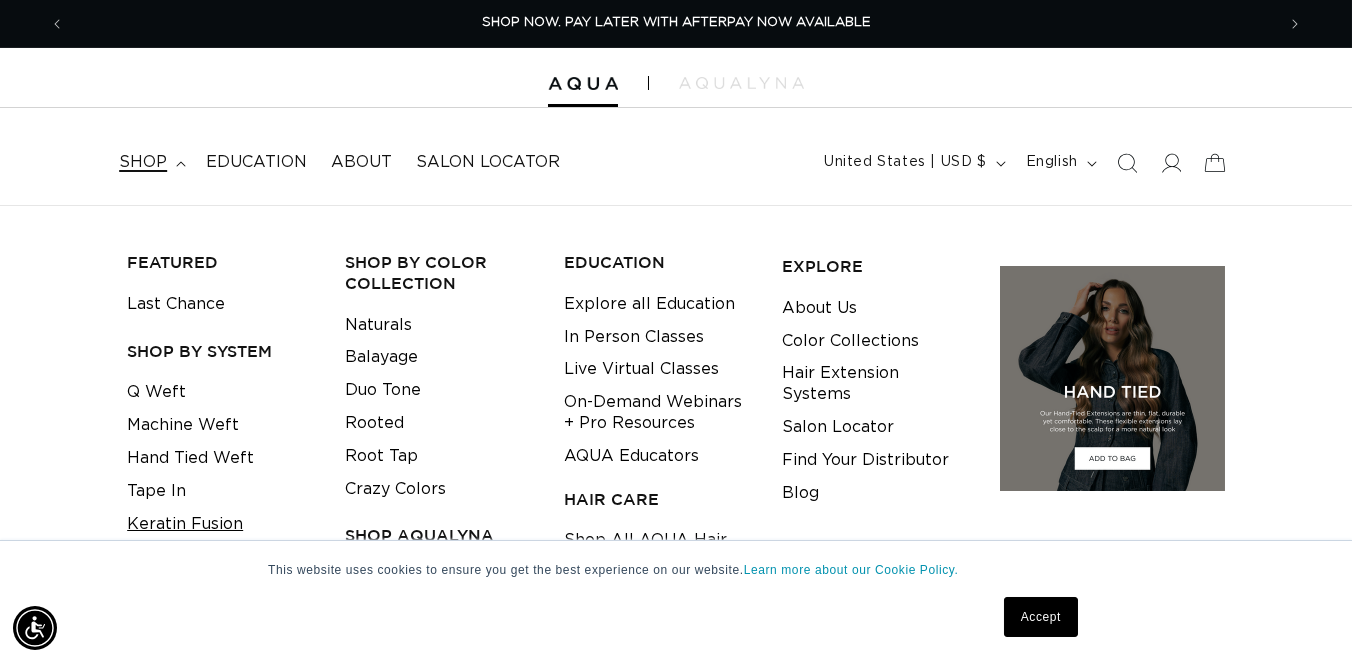 click on "Keratin Fusion" at bounding box center (185, 524) 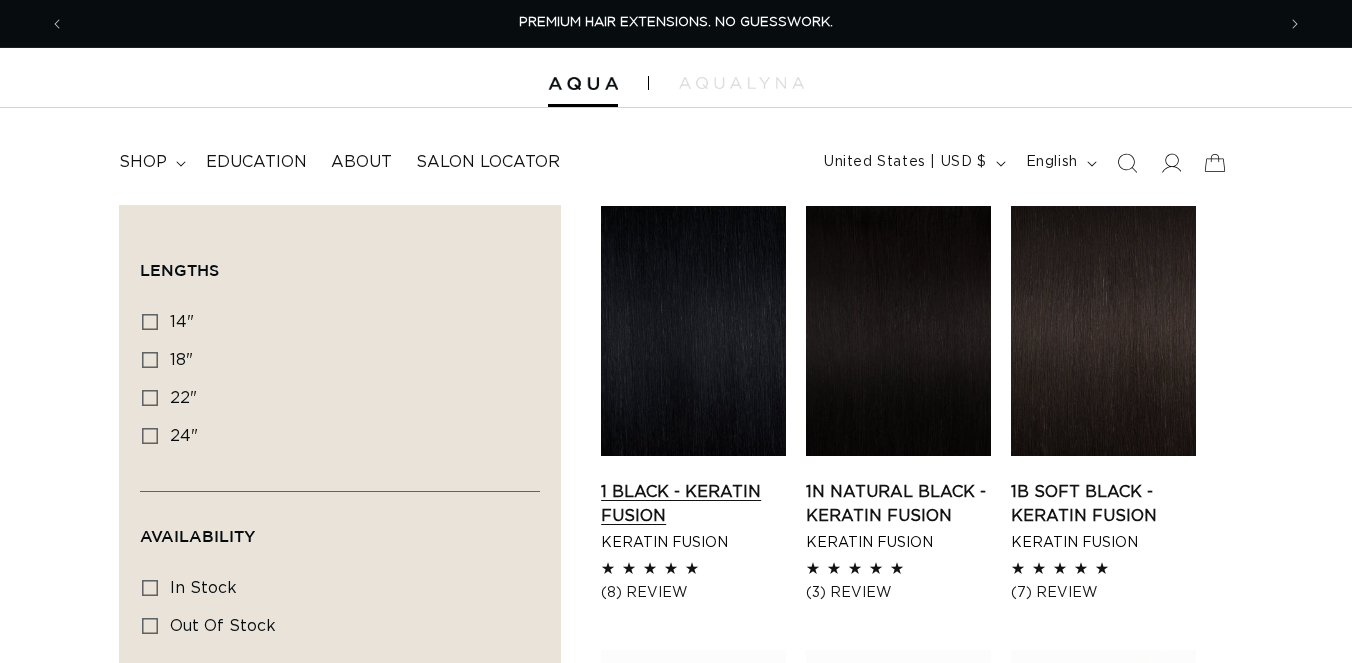 scroll, scrollTop: 0, scrollLeft: 0, axis: both 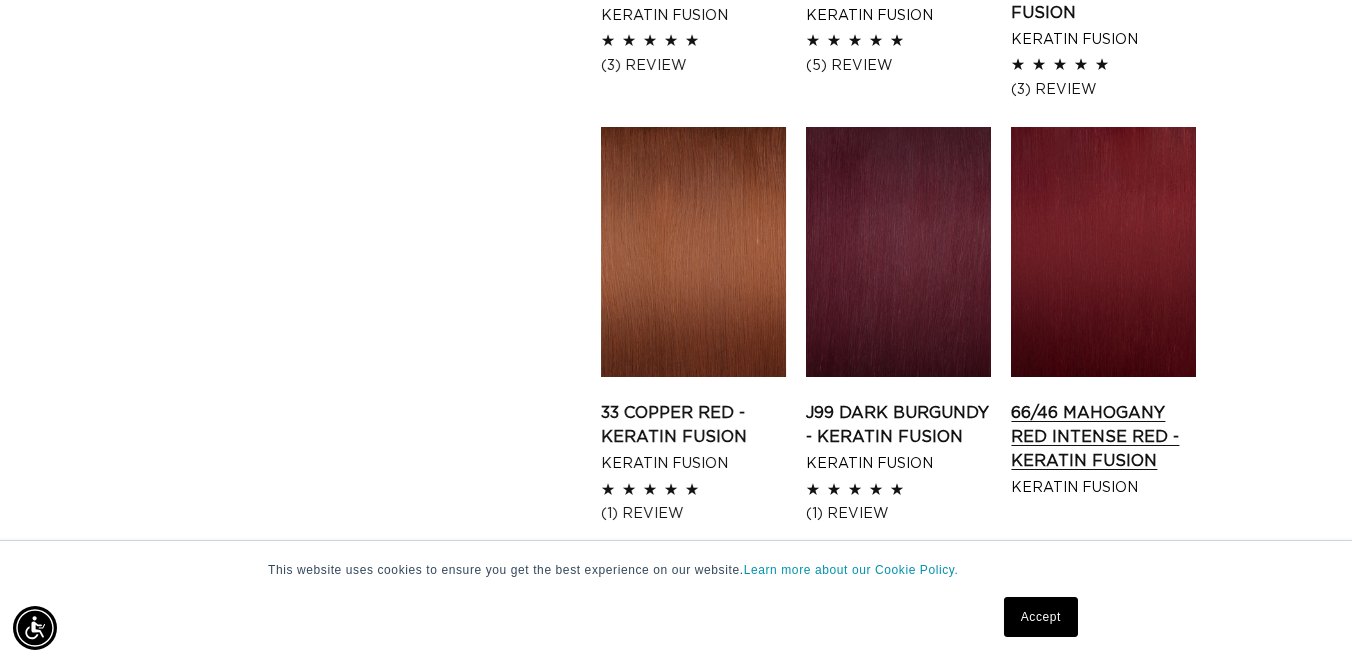 click on "66/46 Mahogany Red Intense Red - Keratin Fusion" at bounding box center (1103, 437) 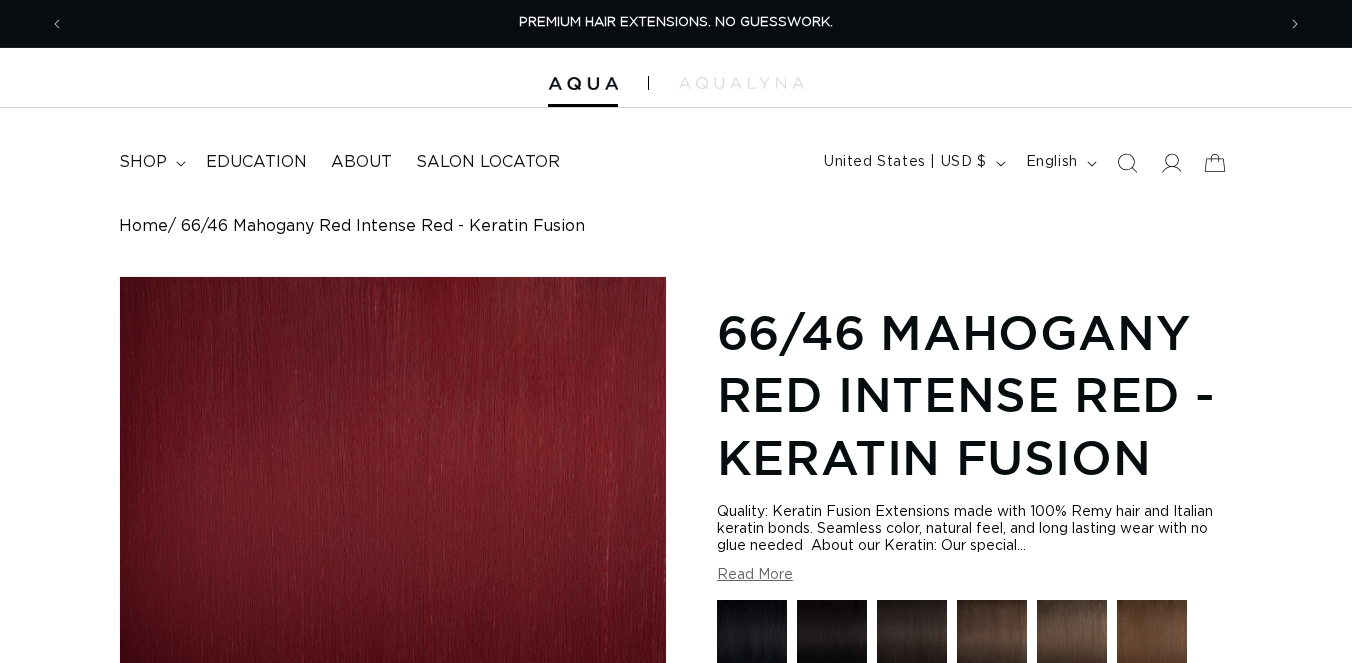 scroll, scrollTop: 0, scrollLeft: 0, axis: both 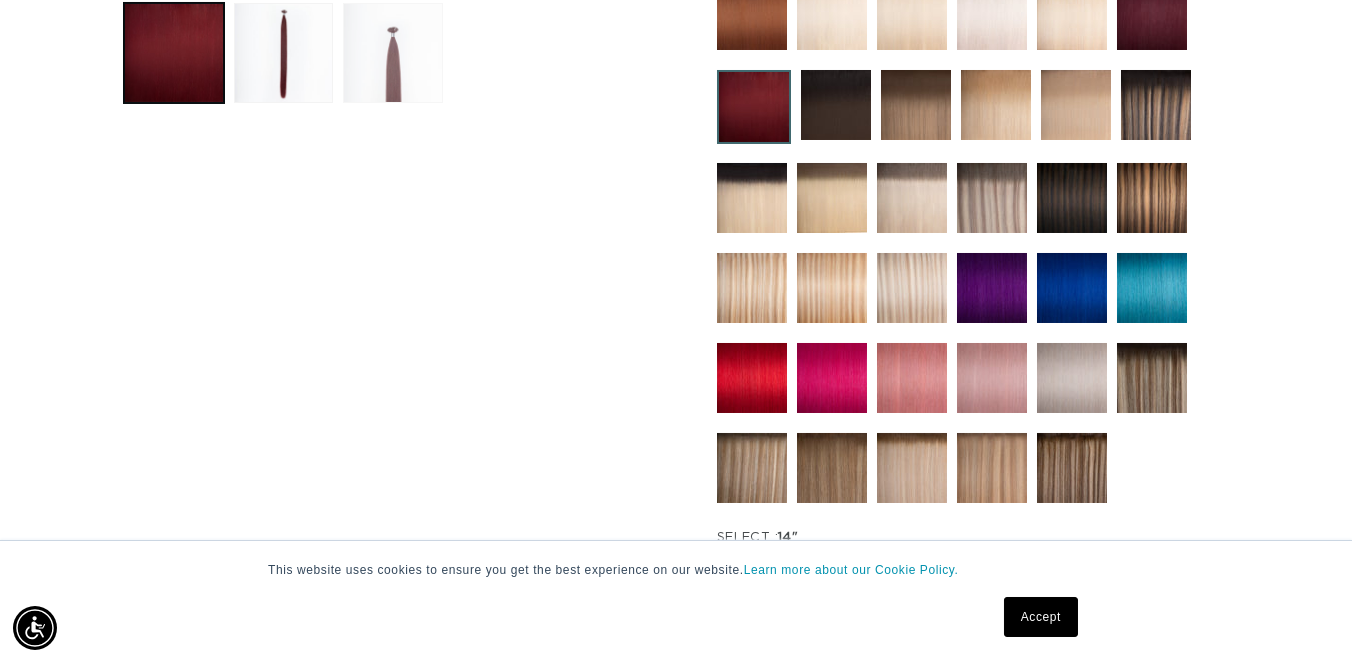 click at bounding box center [393, 53] 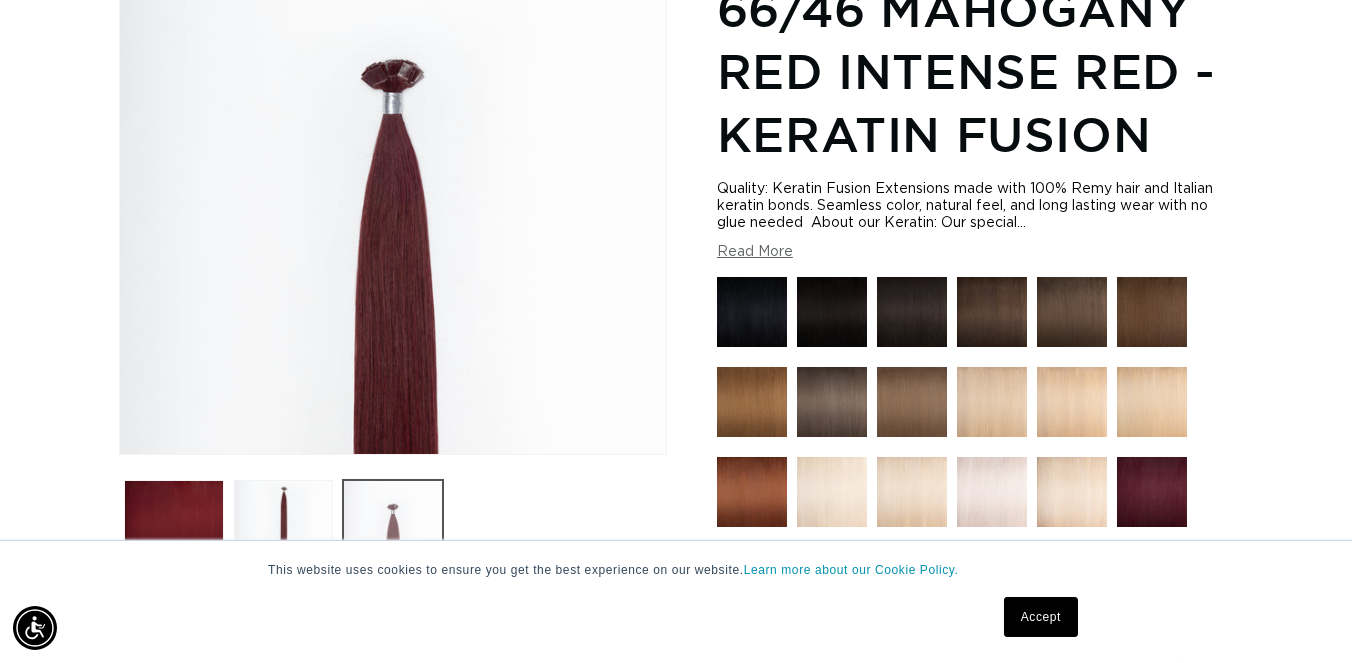 scroll, scrollTop: 275, scrollLeft: 0, axis: vertical 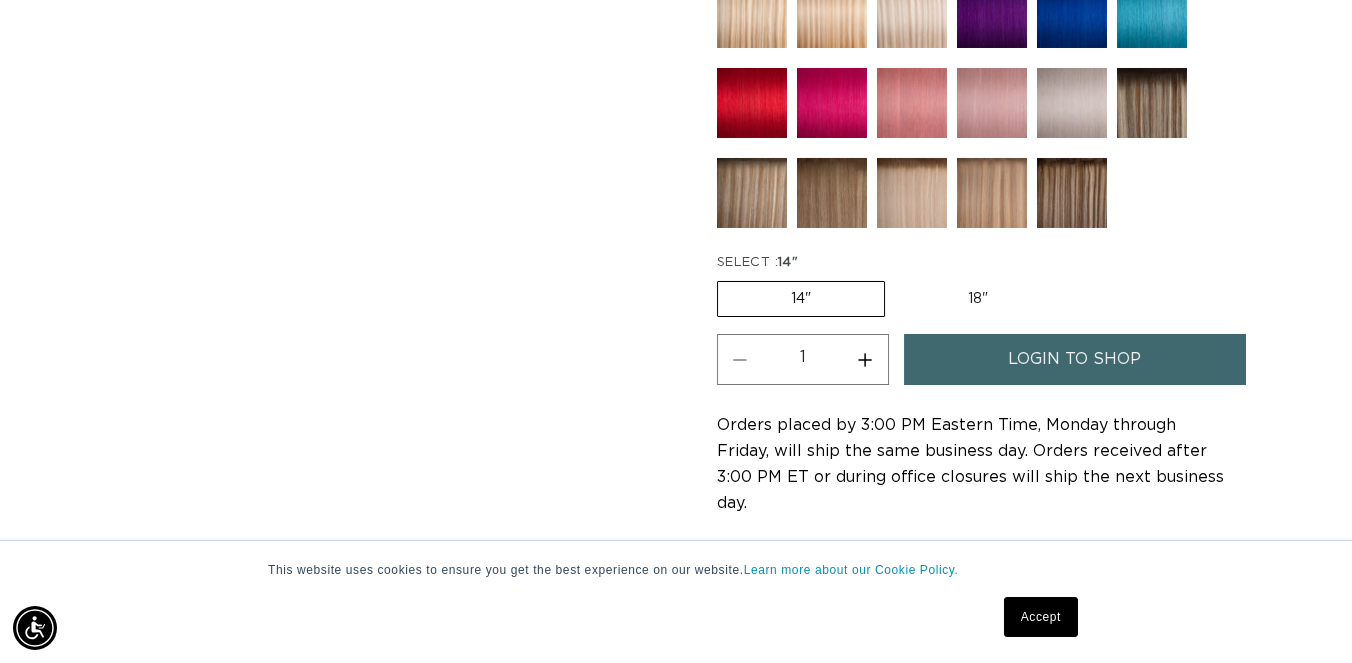 click on "18" Variant sold out or unavailable" at bounding box center [978, 299] 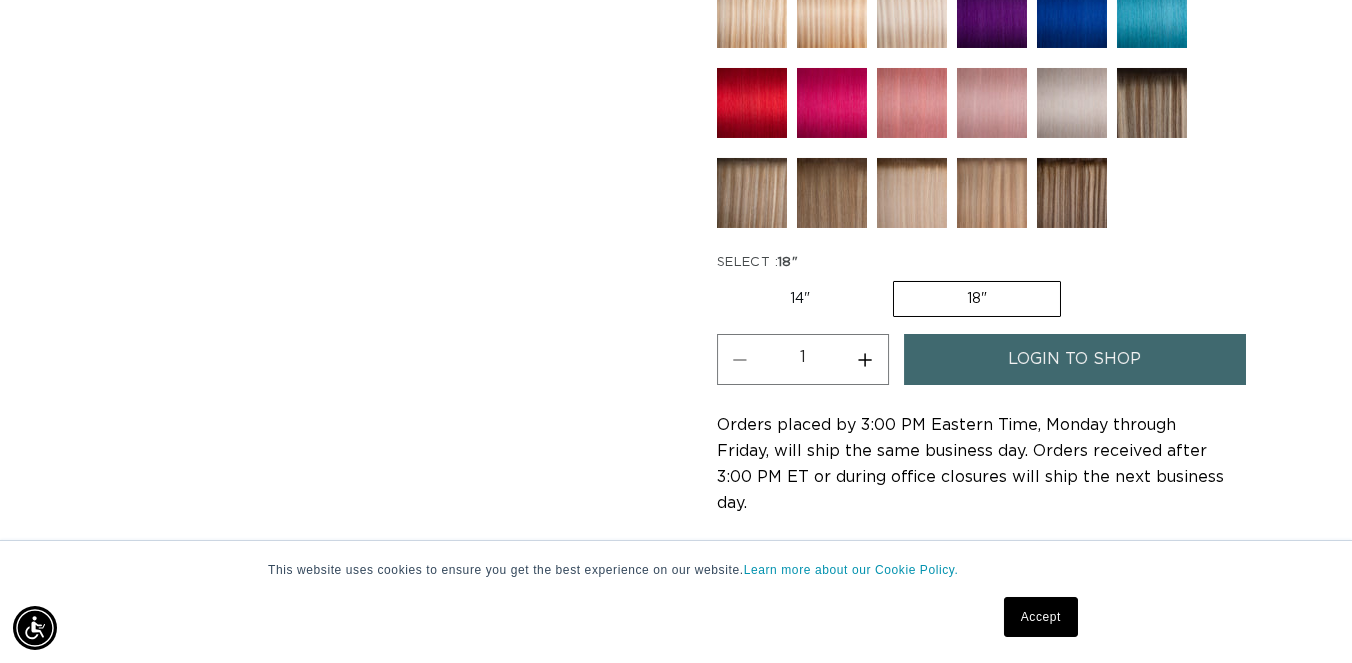 scroll, scrollTop: 0, scrollLeft: 1209, axis: horizontal 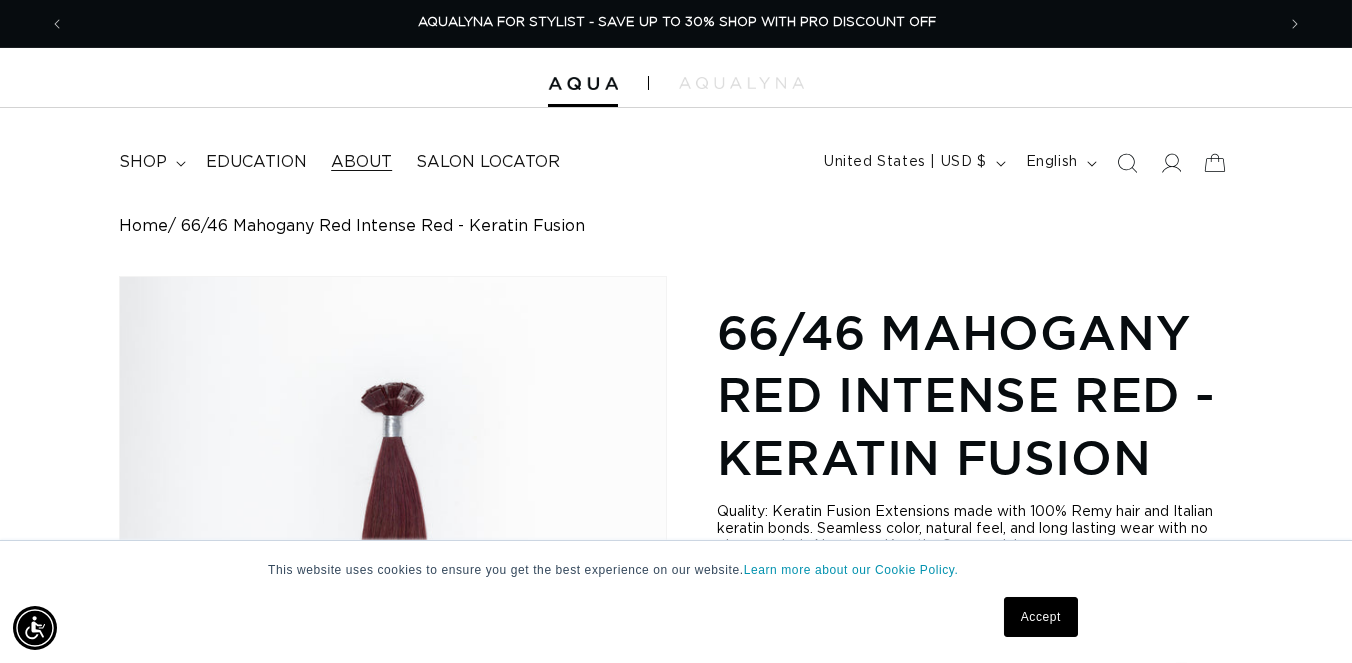 click on "About" at bounding box center [361, 162] 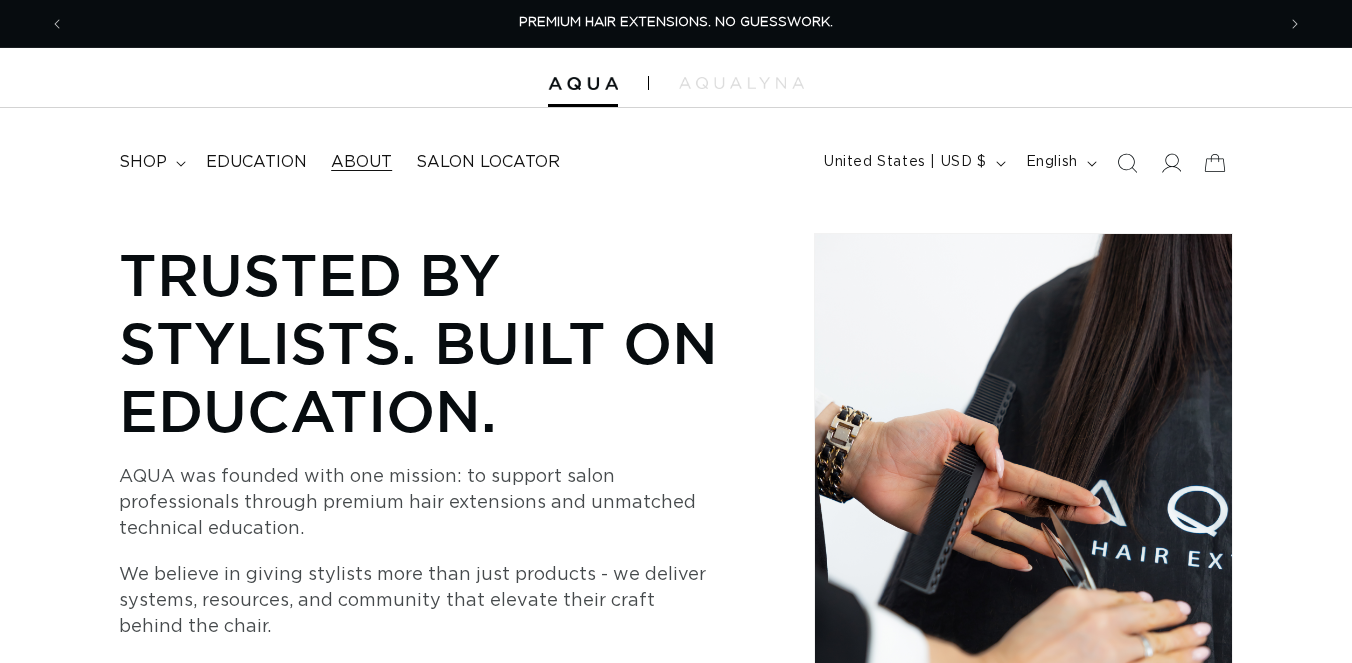 scroll, scrollTop: 0, scrollLeft: 0, axis: both 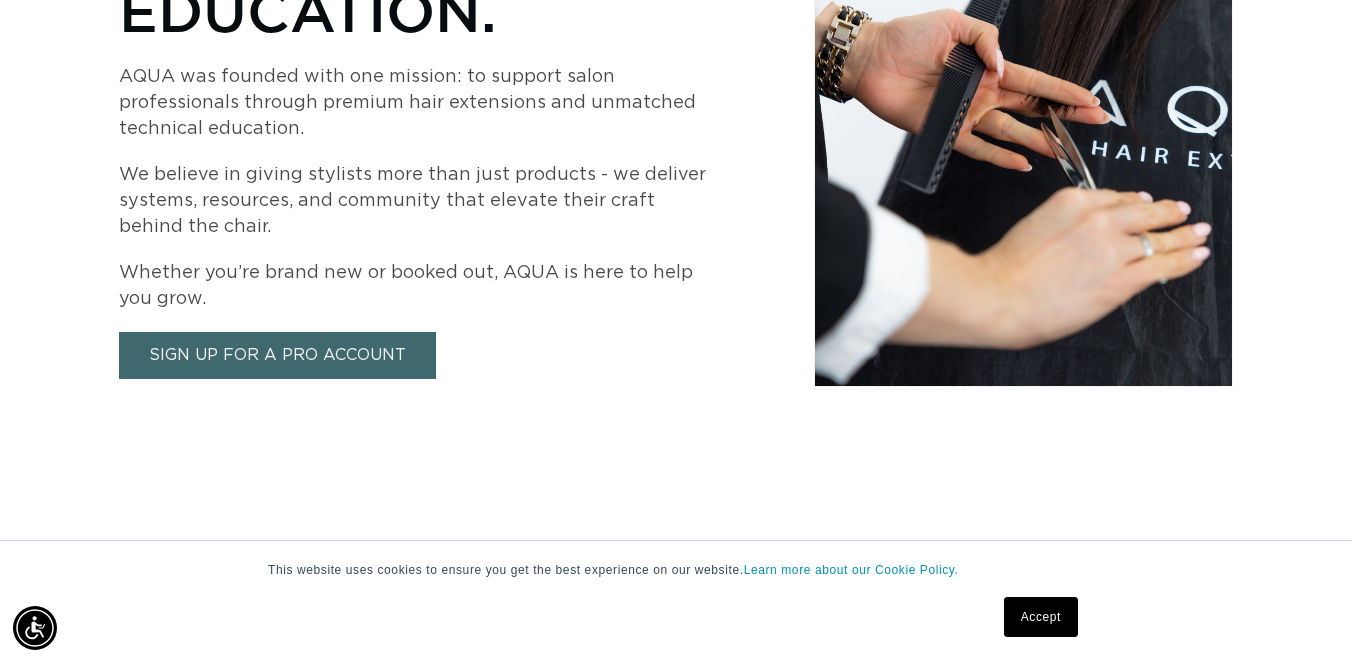 click on "Sign Up for a Pro Account" at bounding box center [277, 355] 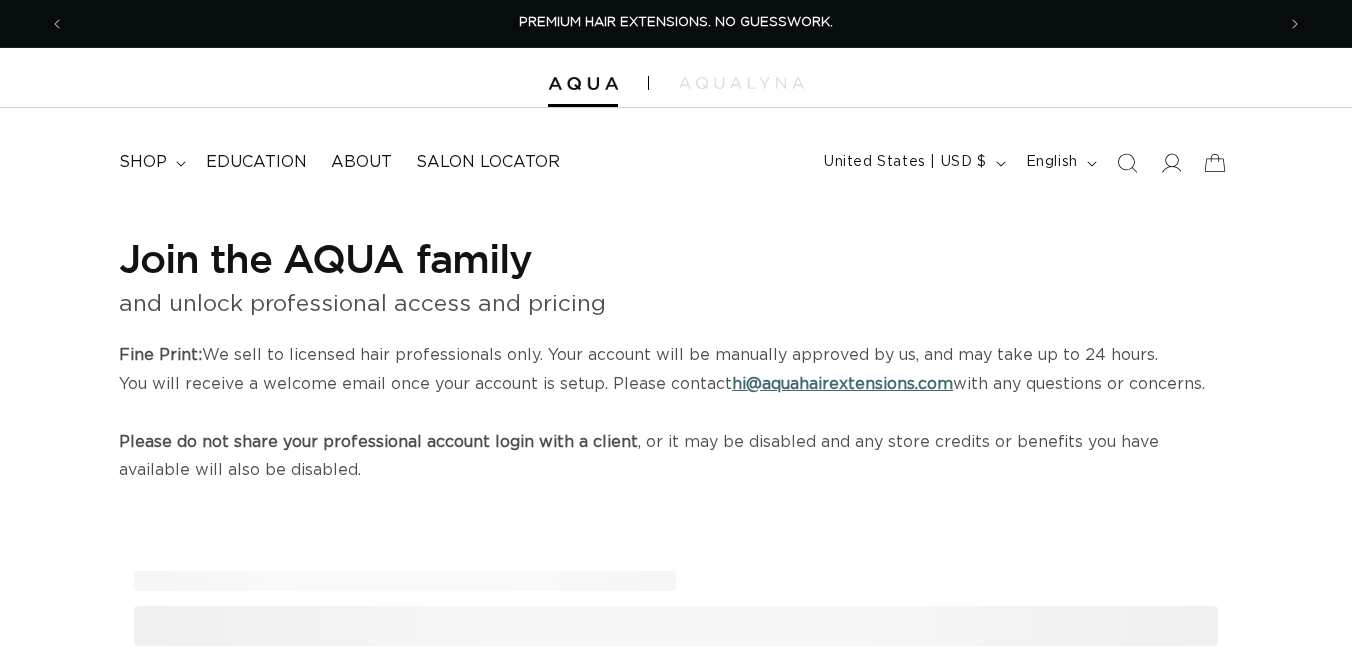 scroll, scrollTop: 0, scrollLeft: 0, axis: both 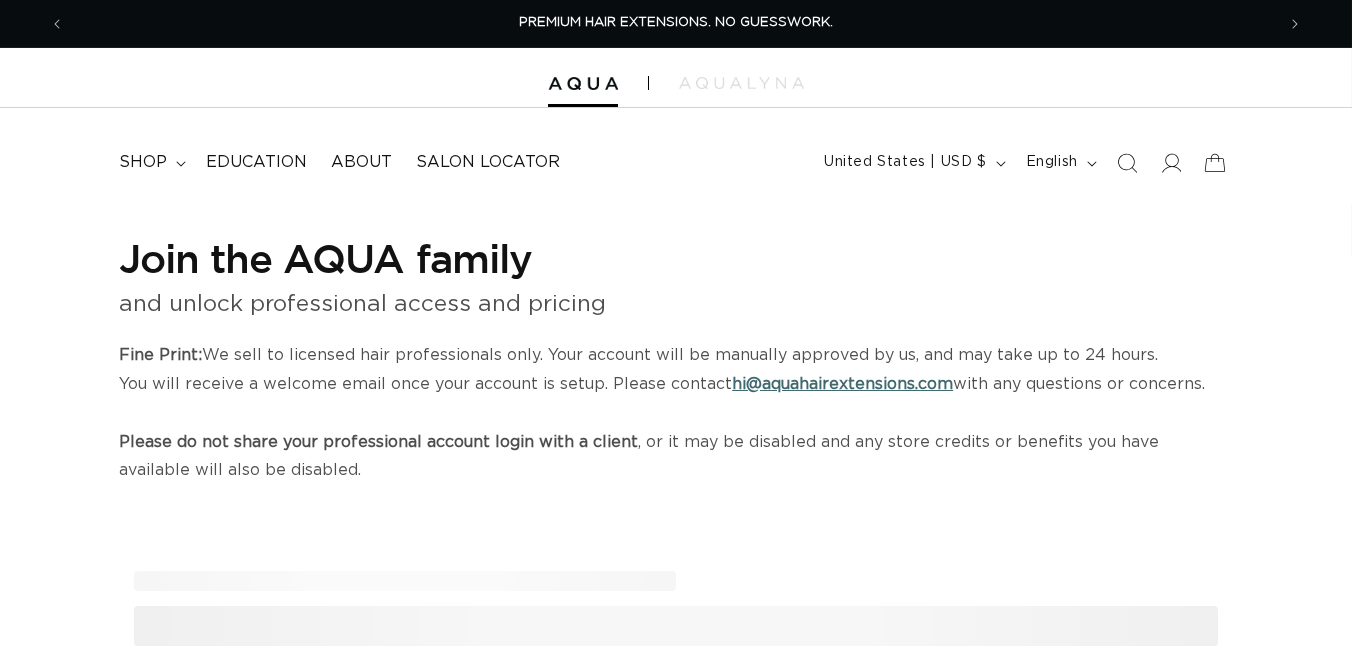 select on "US" 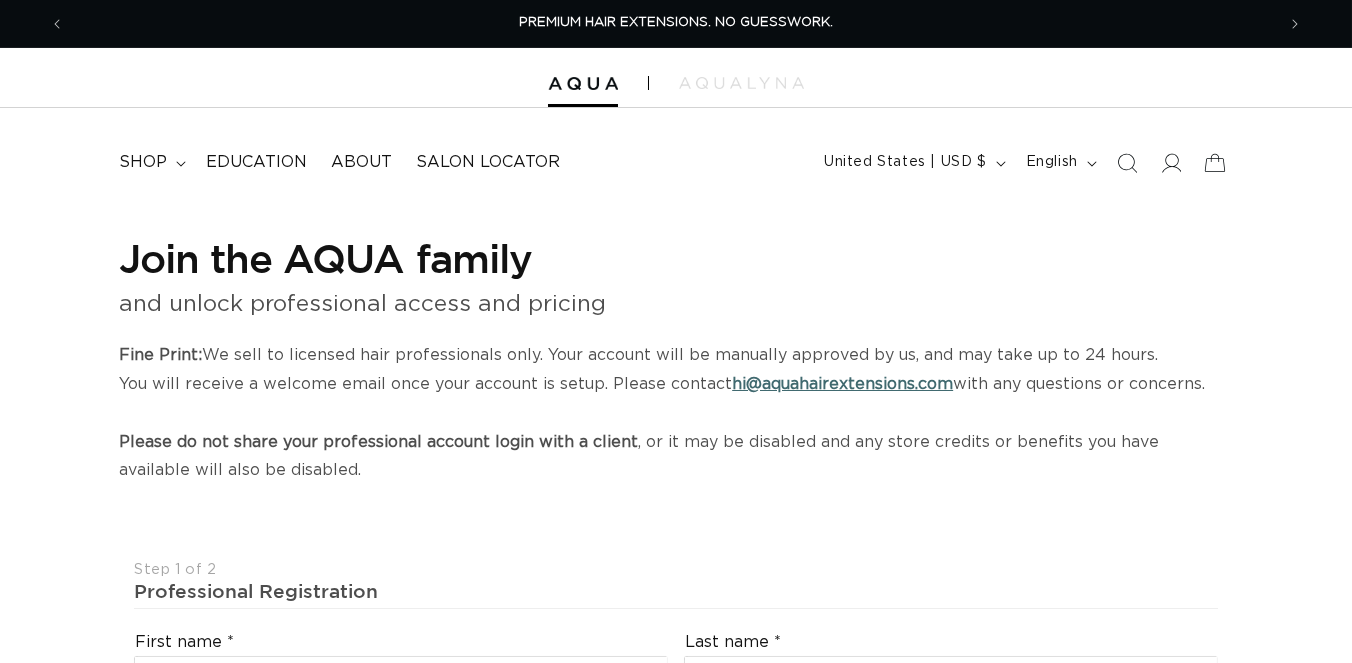 scroll, scrollTop: 0, scrollLeft: 0, axis: both 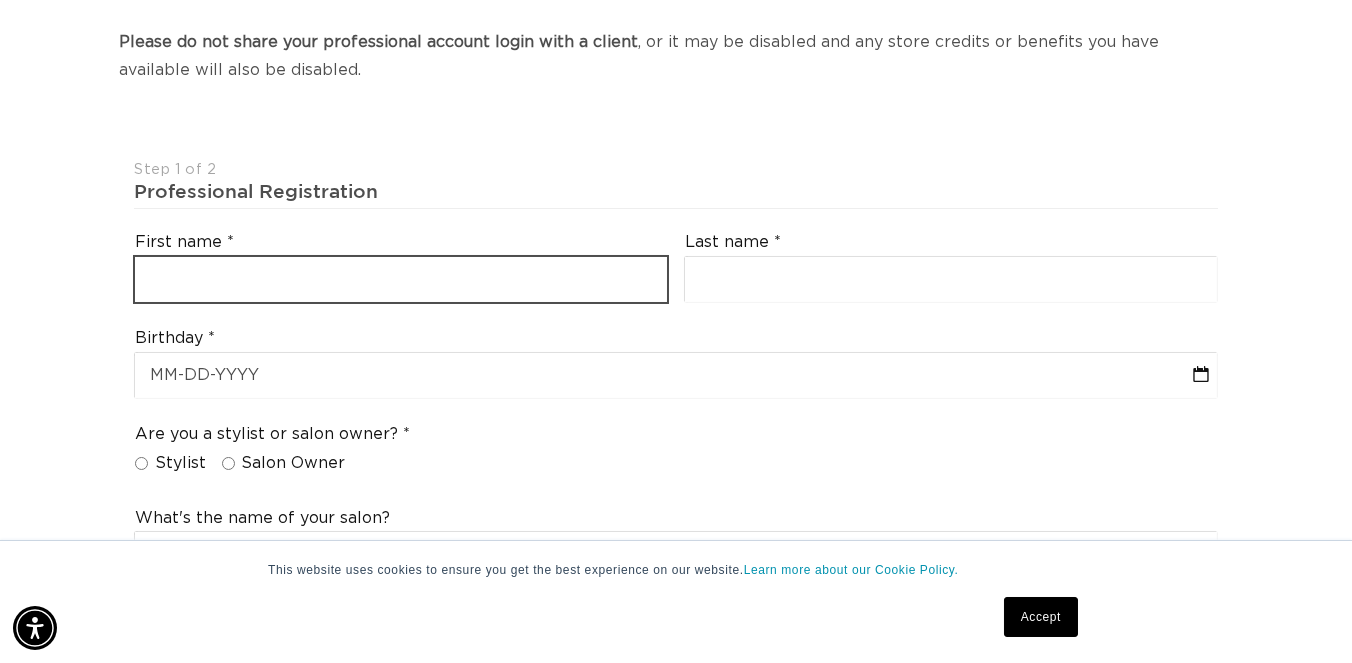 click at bounding box center [401, 279] 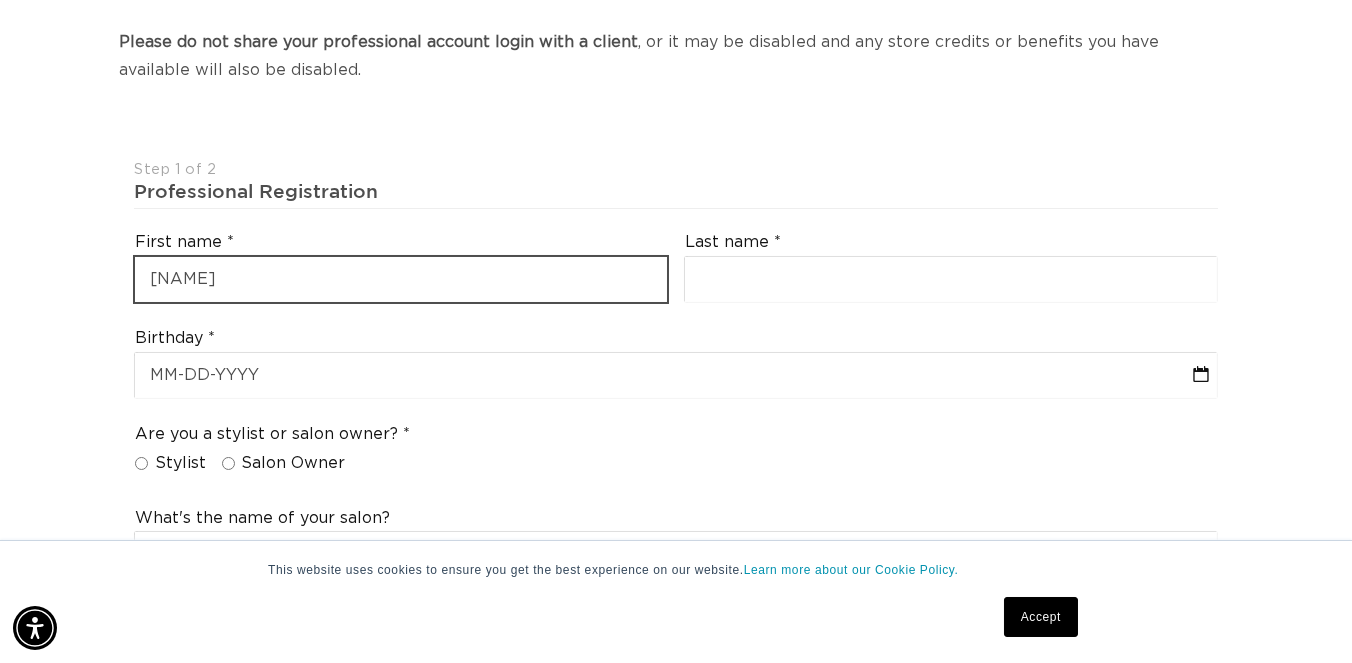type on "m" 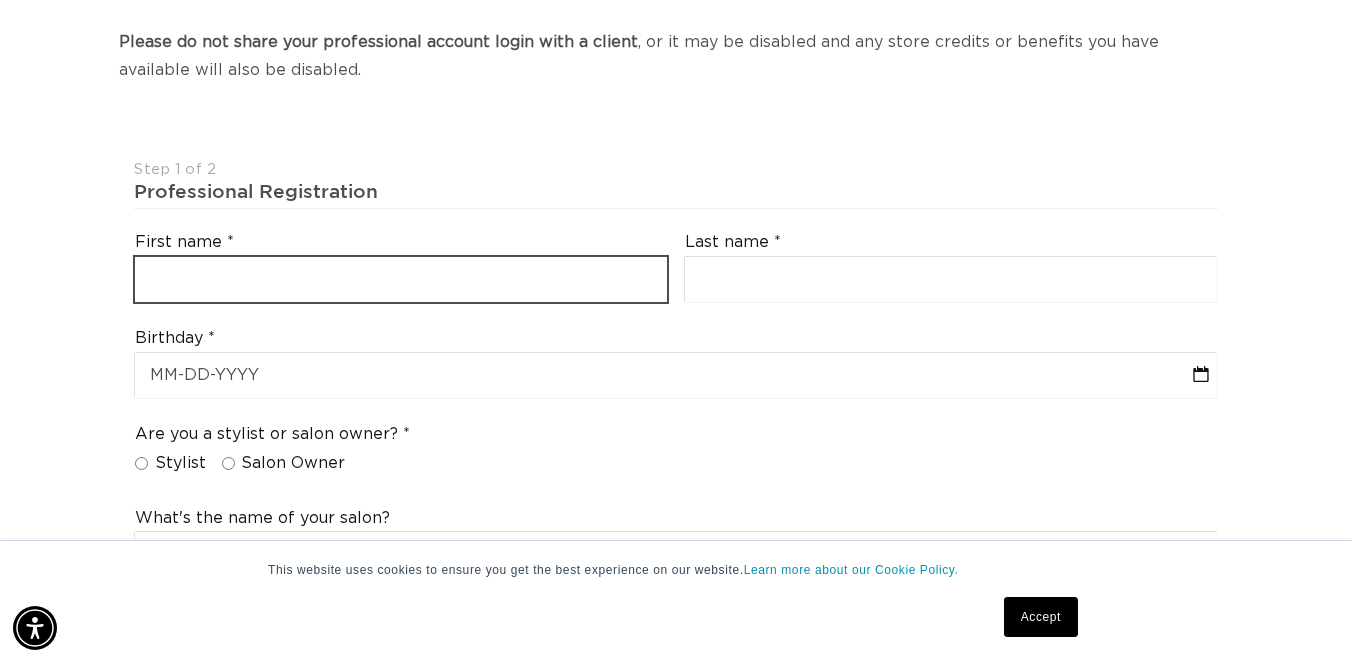 scroll, scrollTop: 0, scrollLeft: 0, axis: both 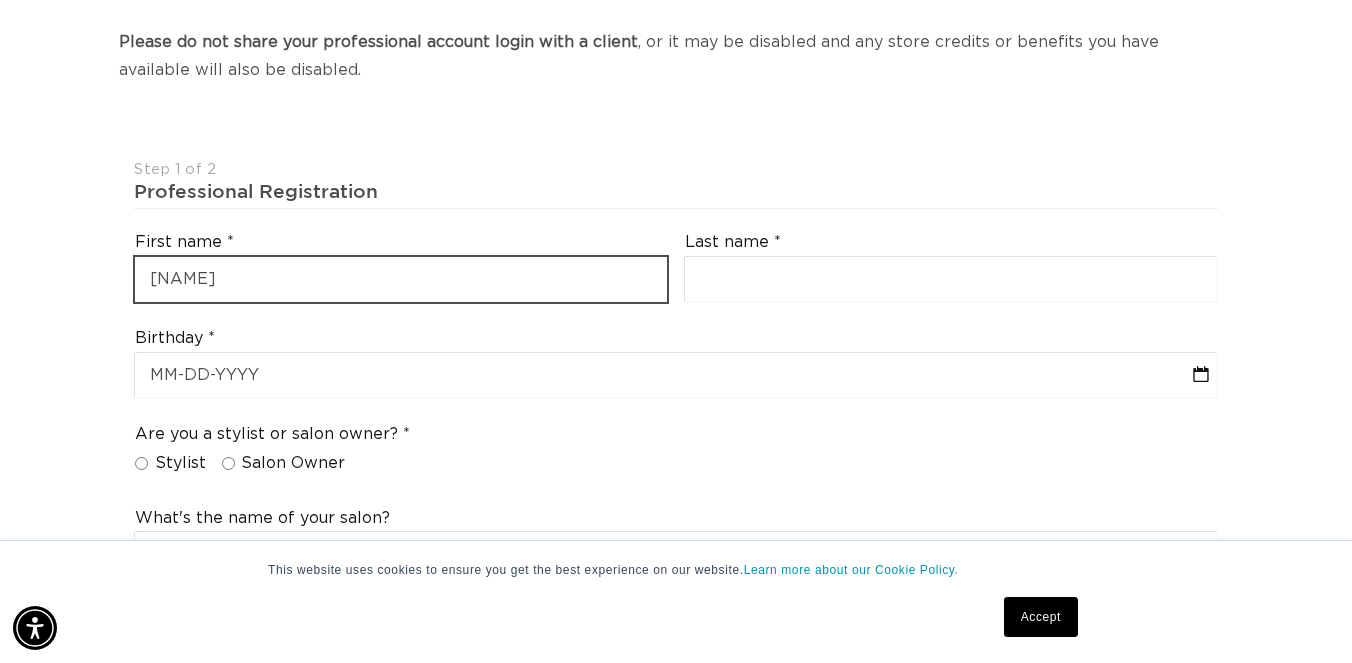 type on "MICHELLE" 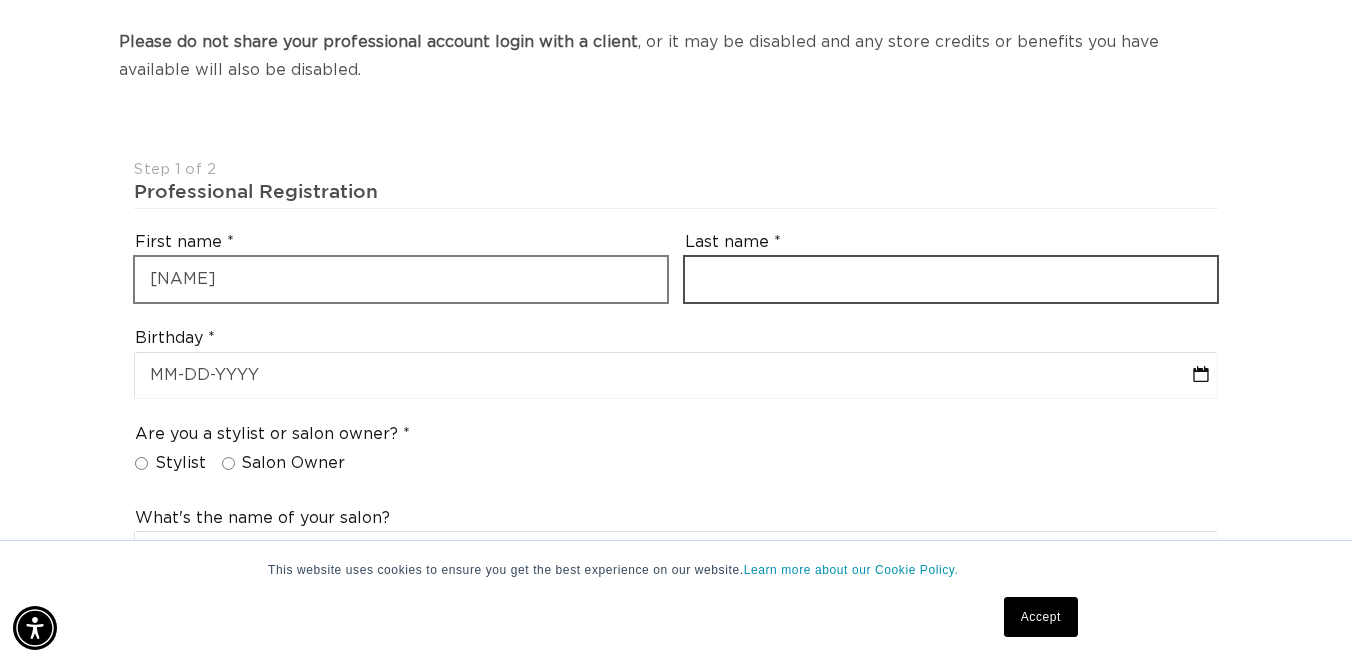 scroll, scrollTop: 0, scrollLeft: 1209, axis: horizontal 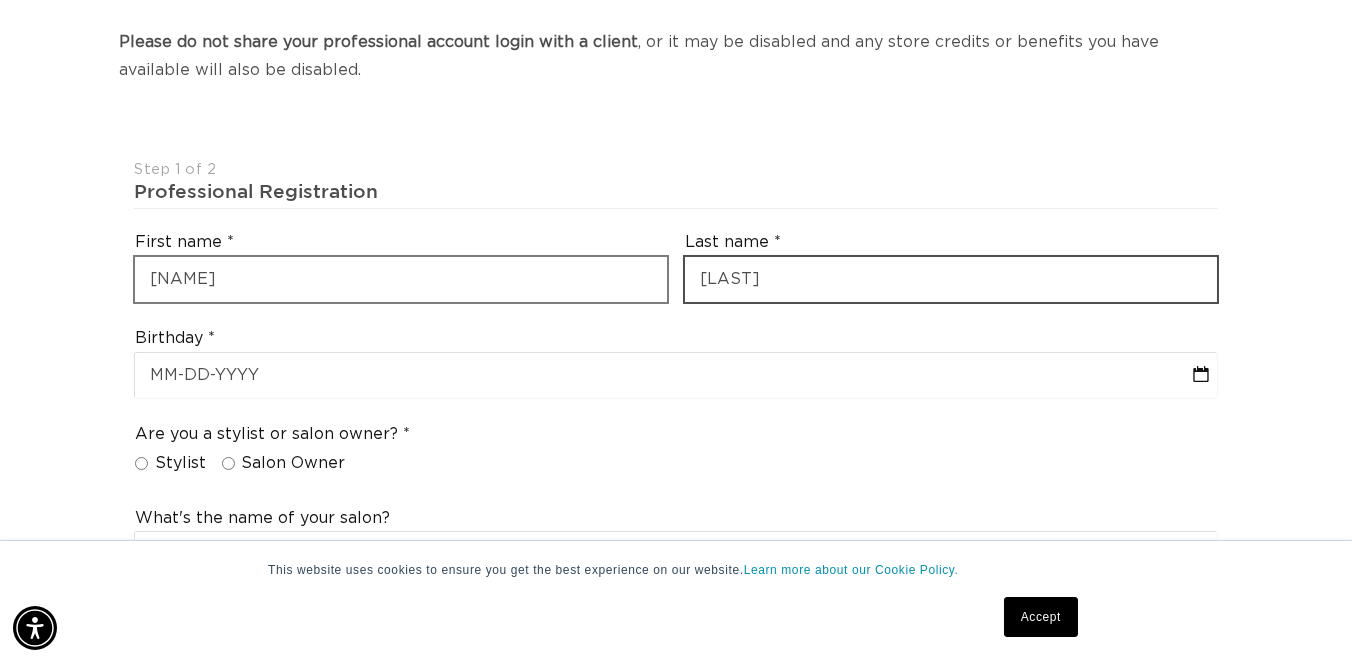 type on "SMITH" 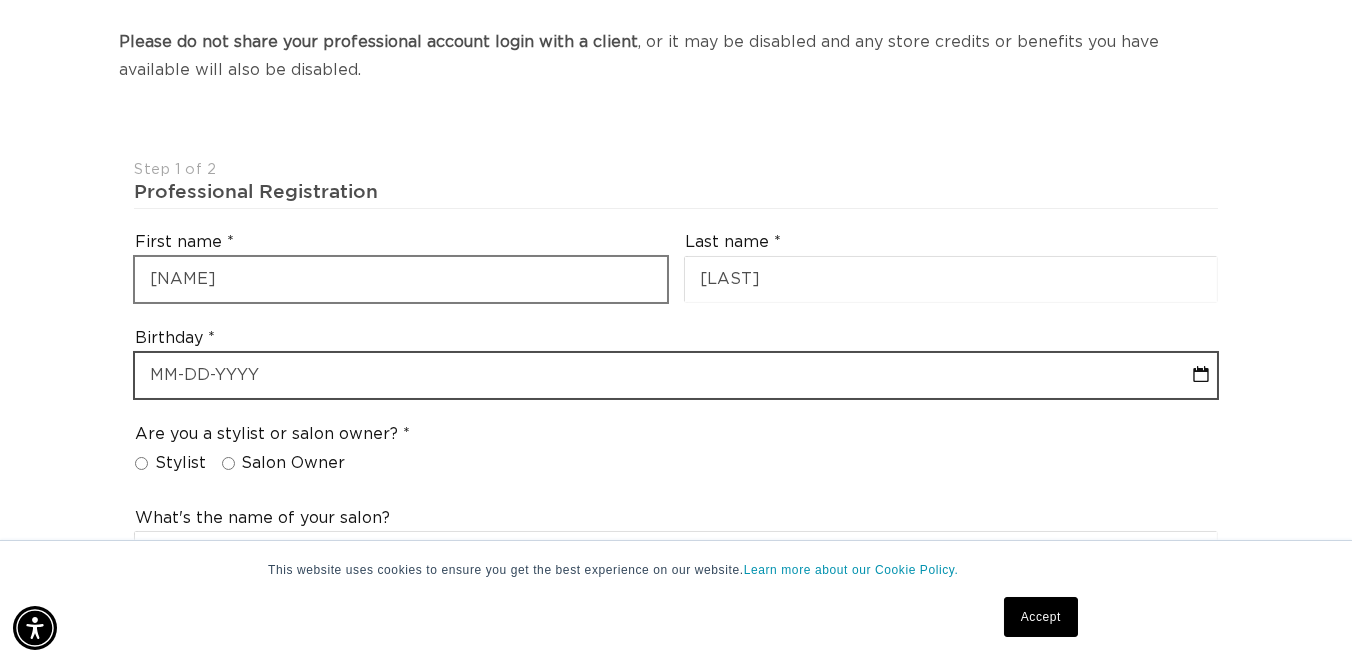 select on "7" 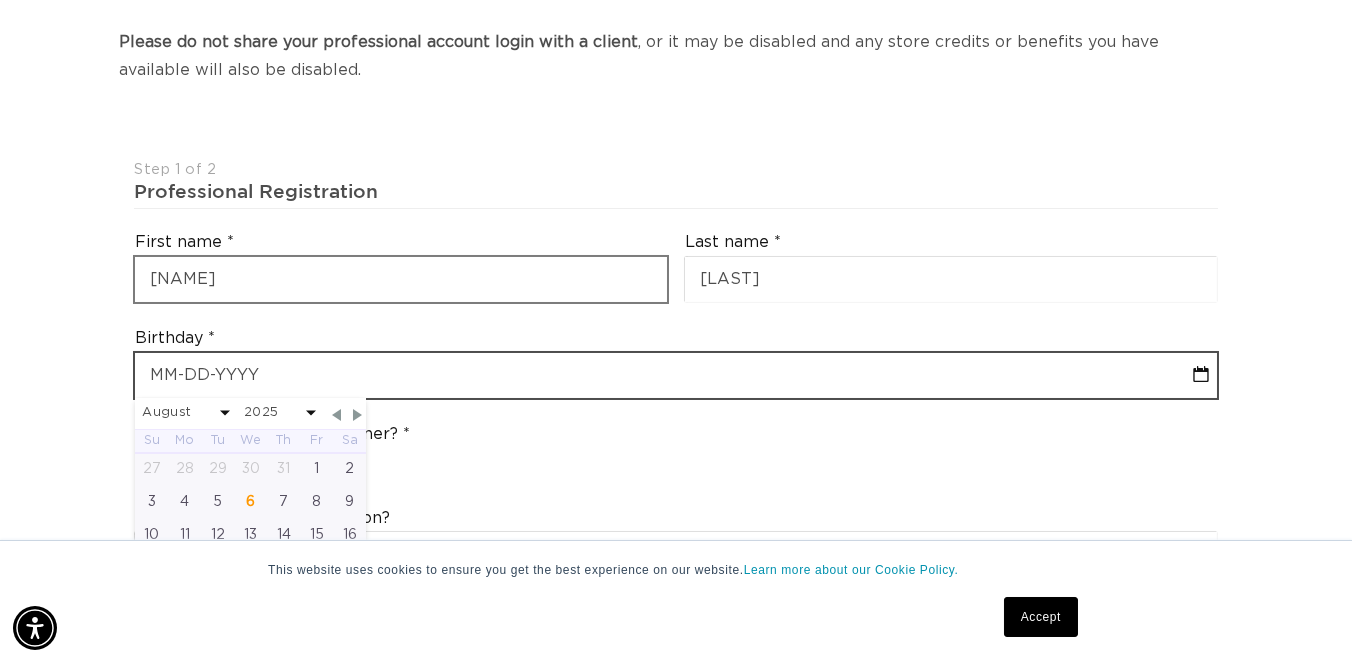 scroll, scrollTop: 0, scrollLeft: 0, axis: both 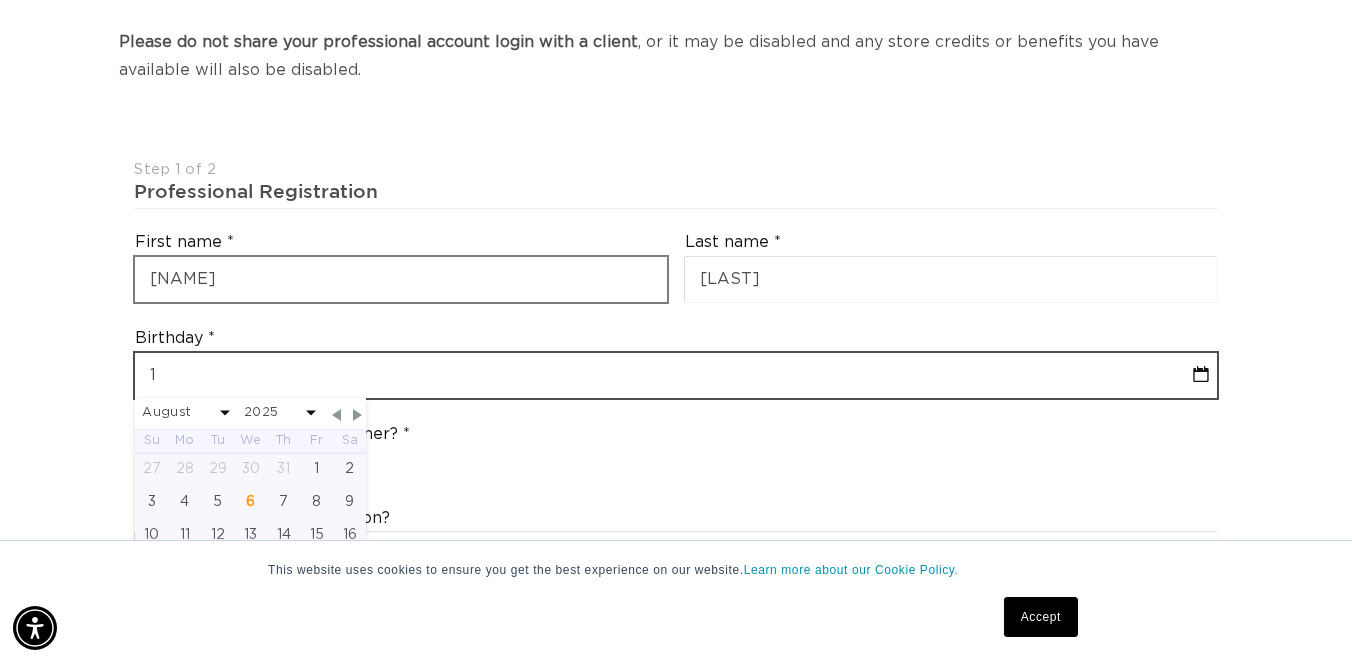 select on "7" 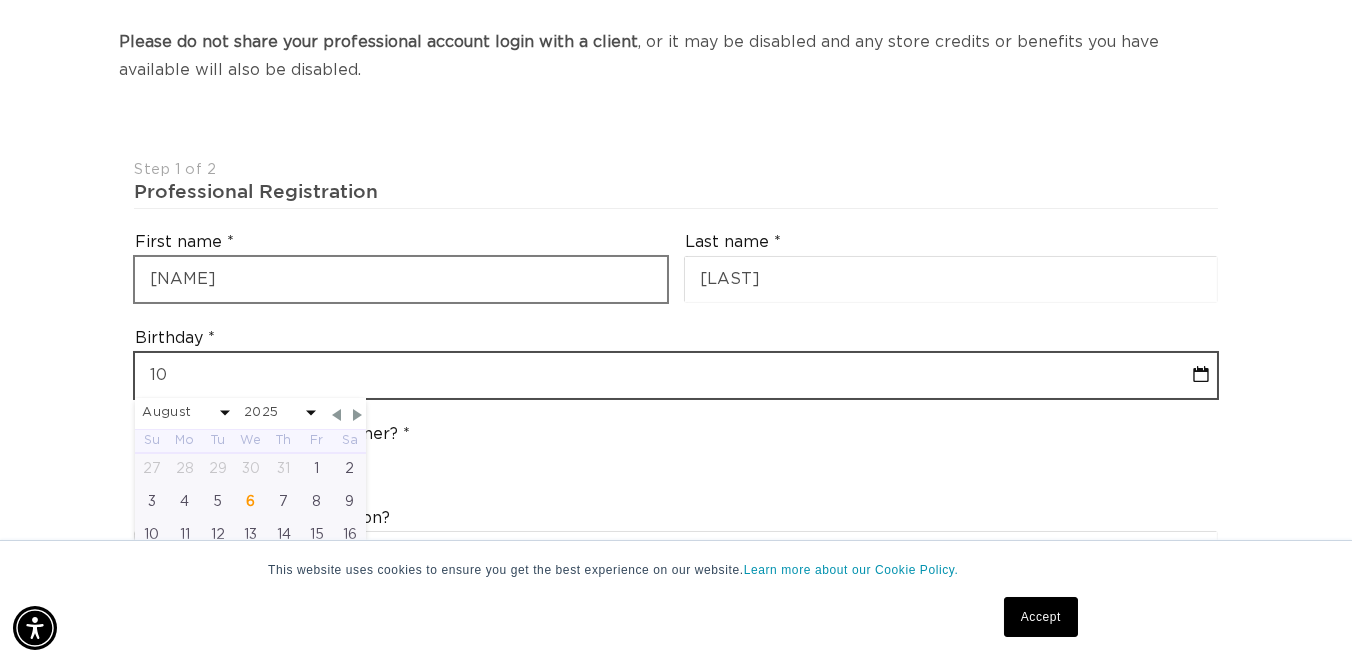 select on "7" 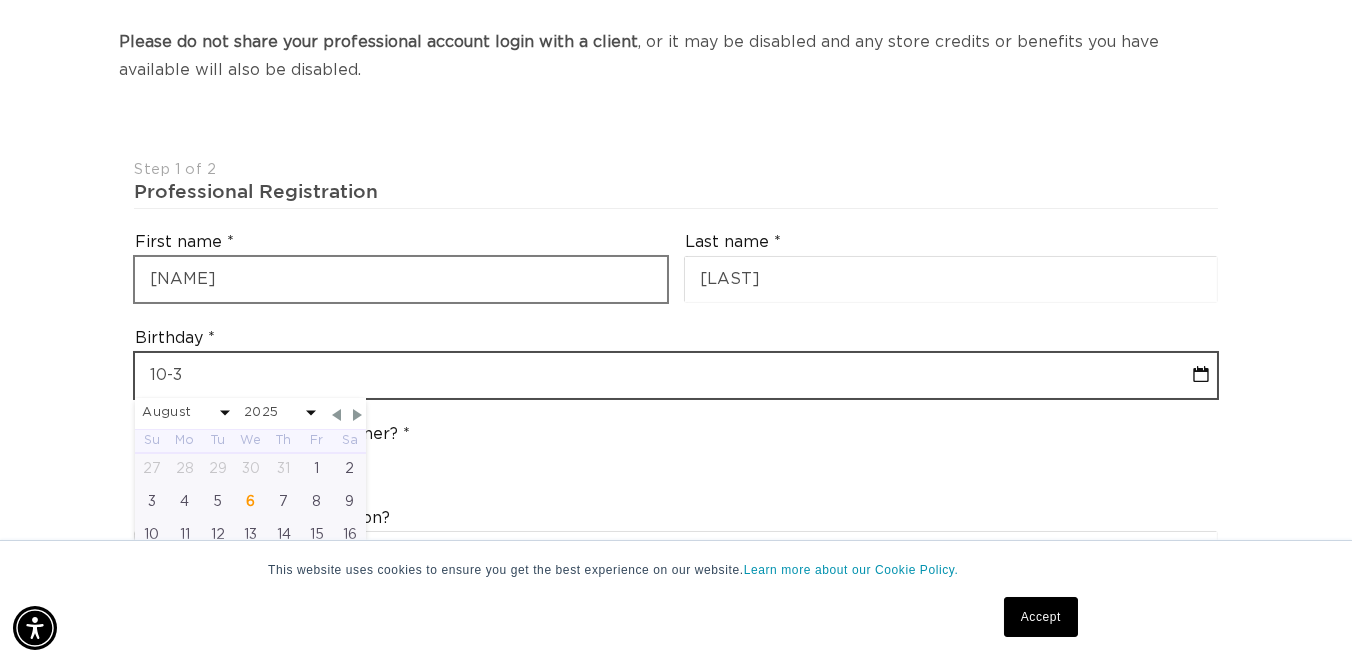 select on "7" 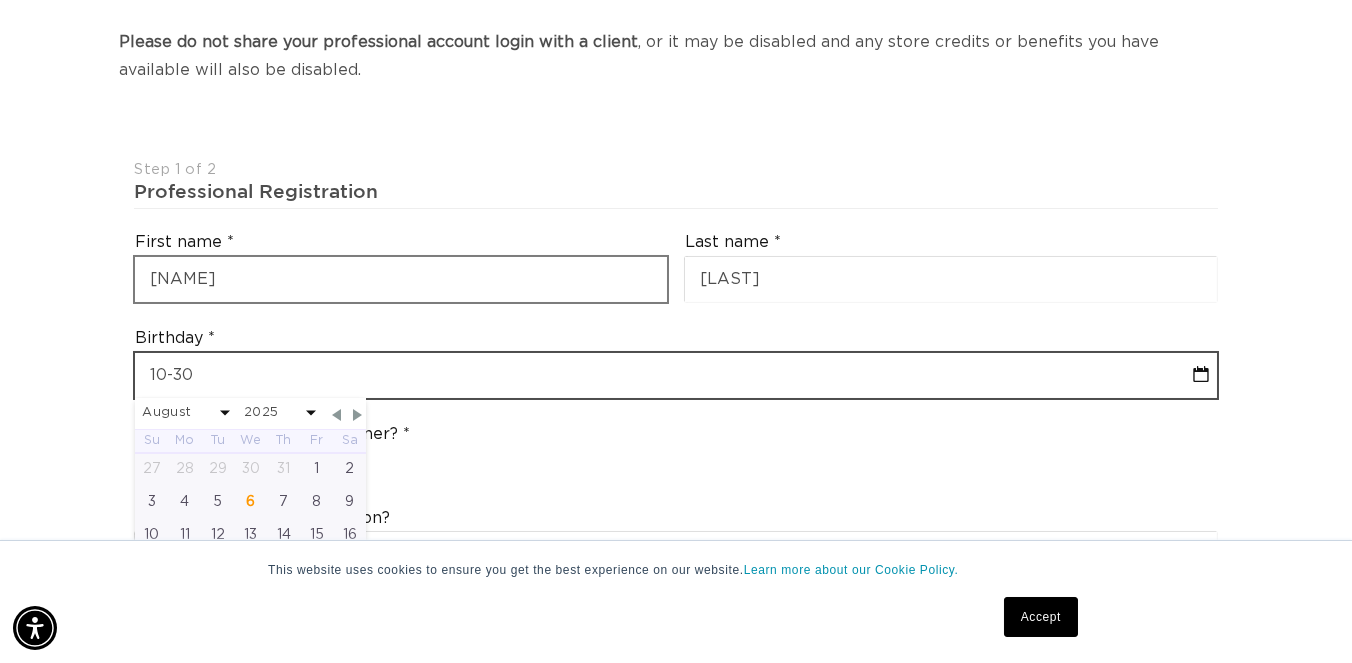 select on "7" 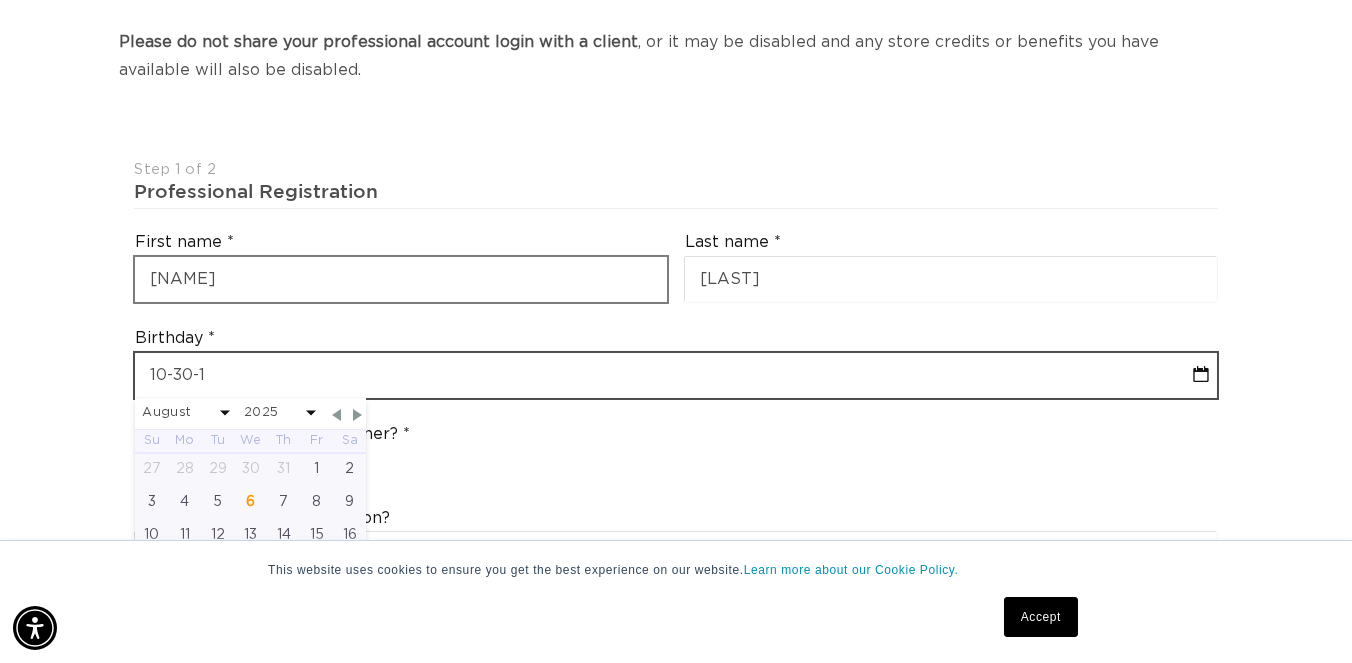 select on "7" 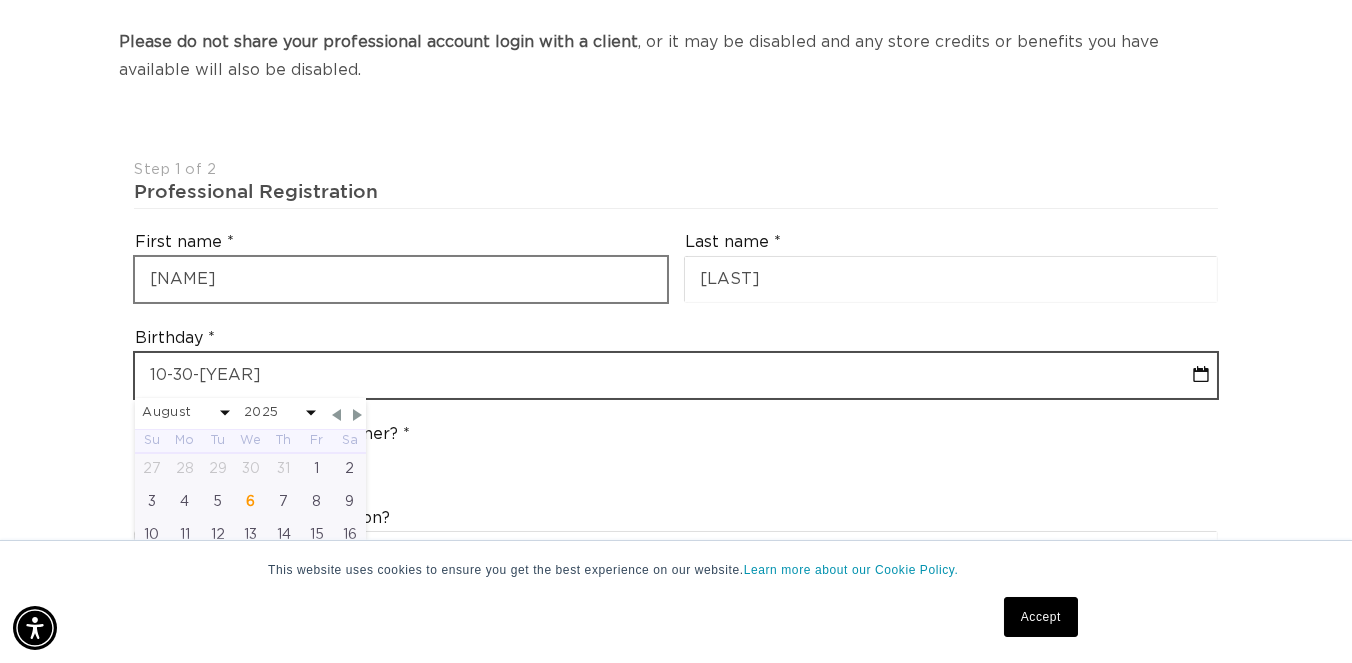 select on "7" 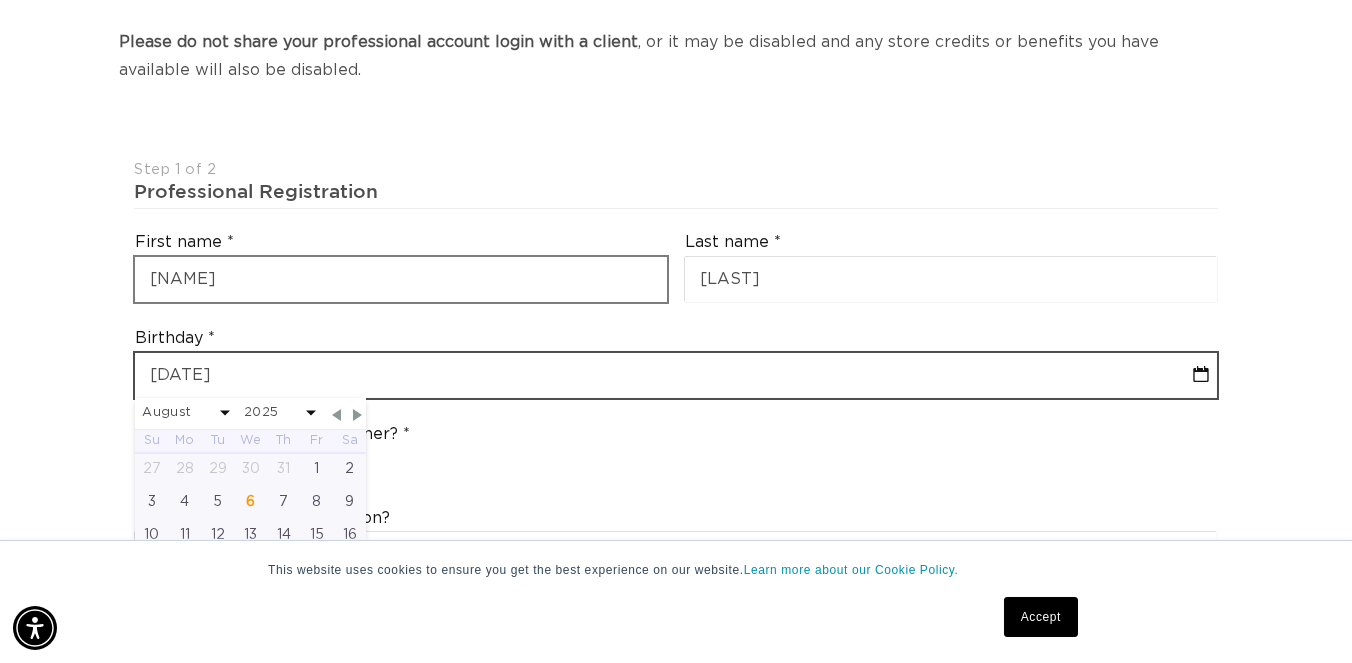 type on "10-30-1979" 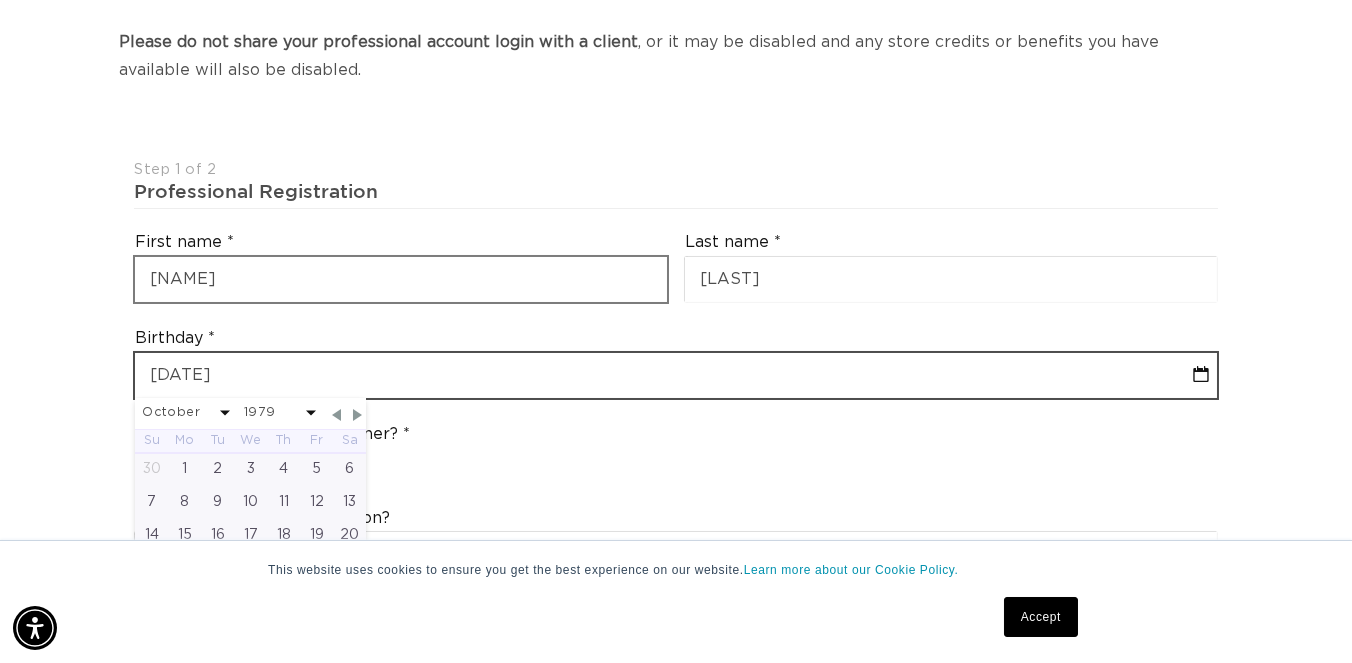 scroll, scrollTop: 0, scrollLeft: 0, axis: both 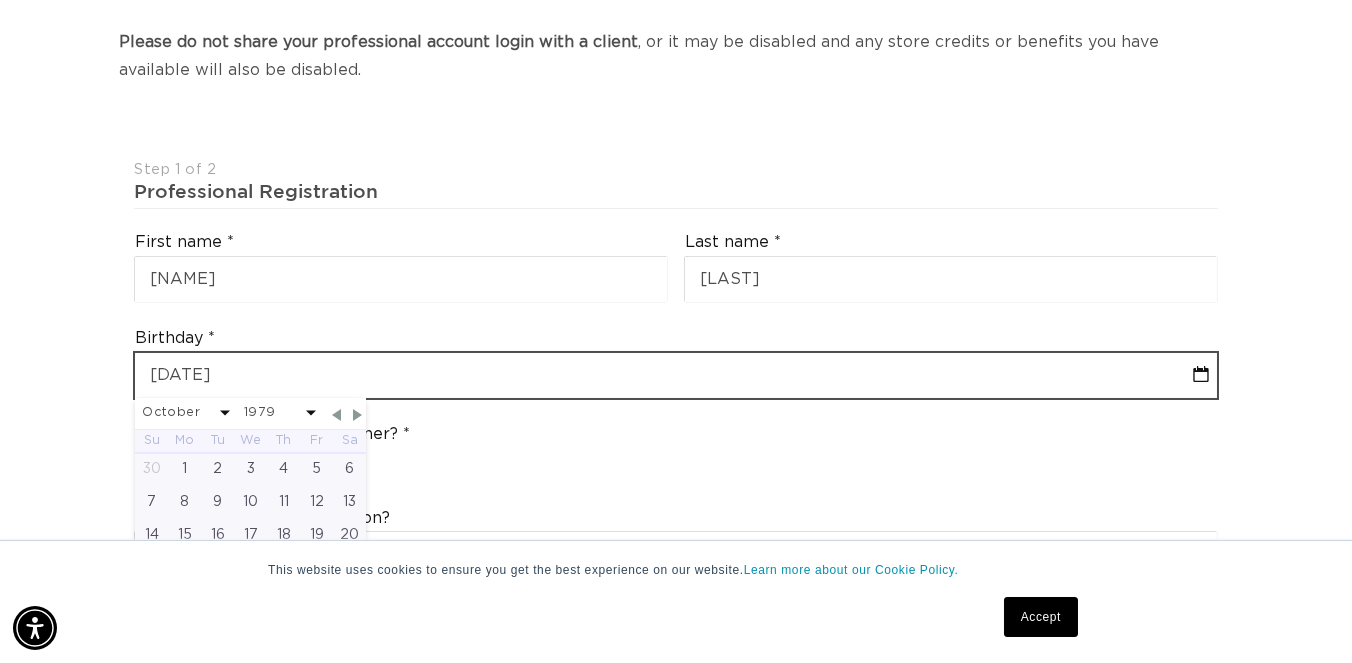 type on "10-30-1979" 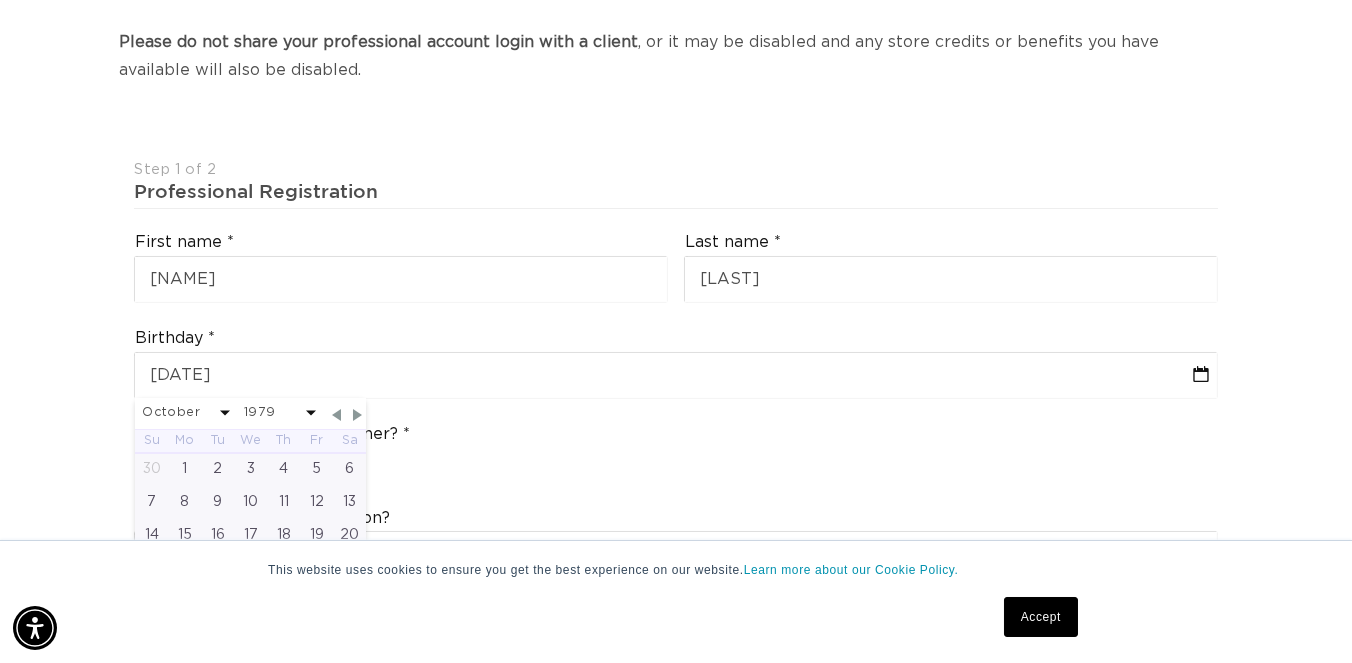click on "What's the name of your salon?" at bounding box center (676, 543) 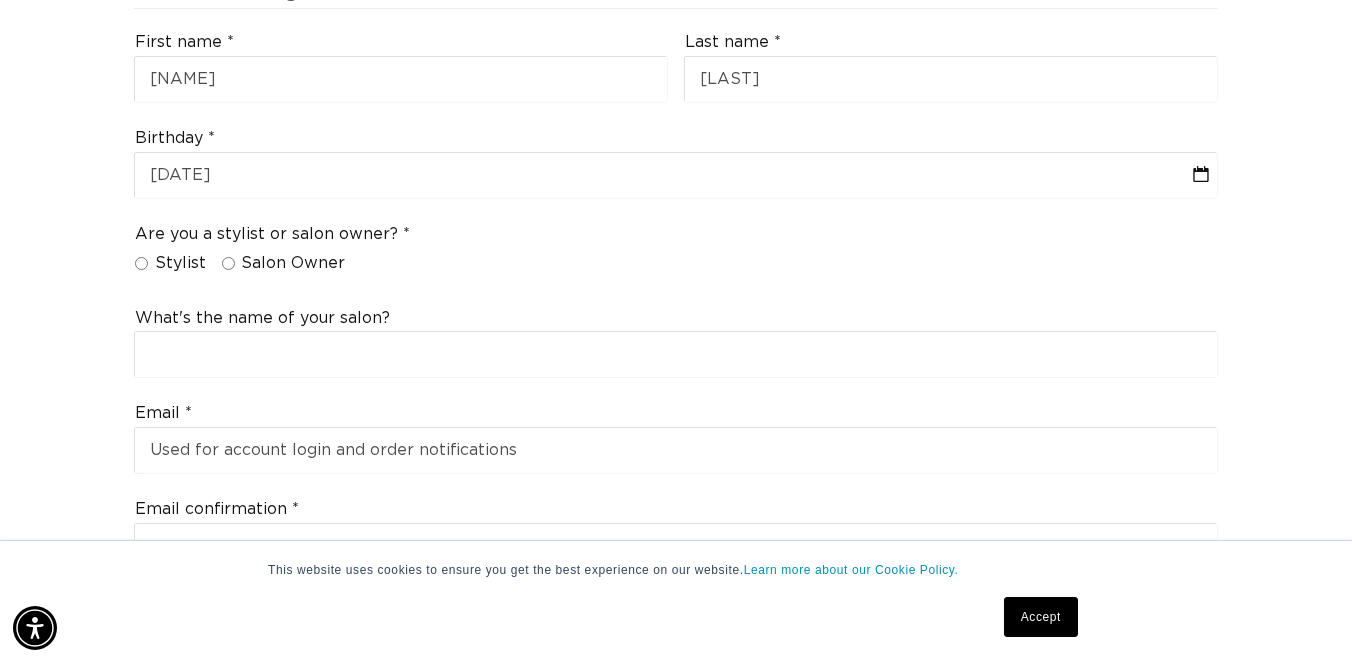 scroll, scrollTop: 749, scrollLeft: 0, axis: vertical 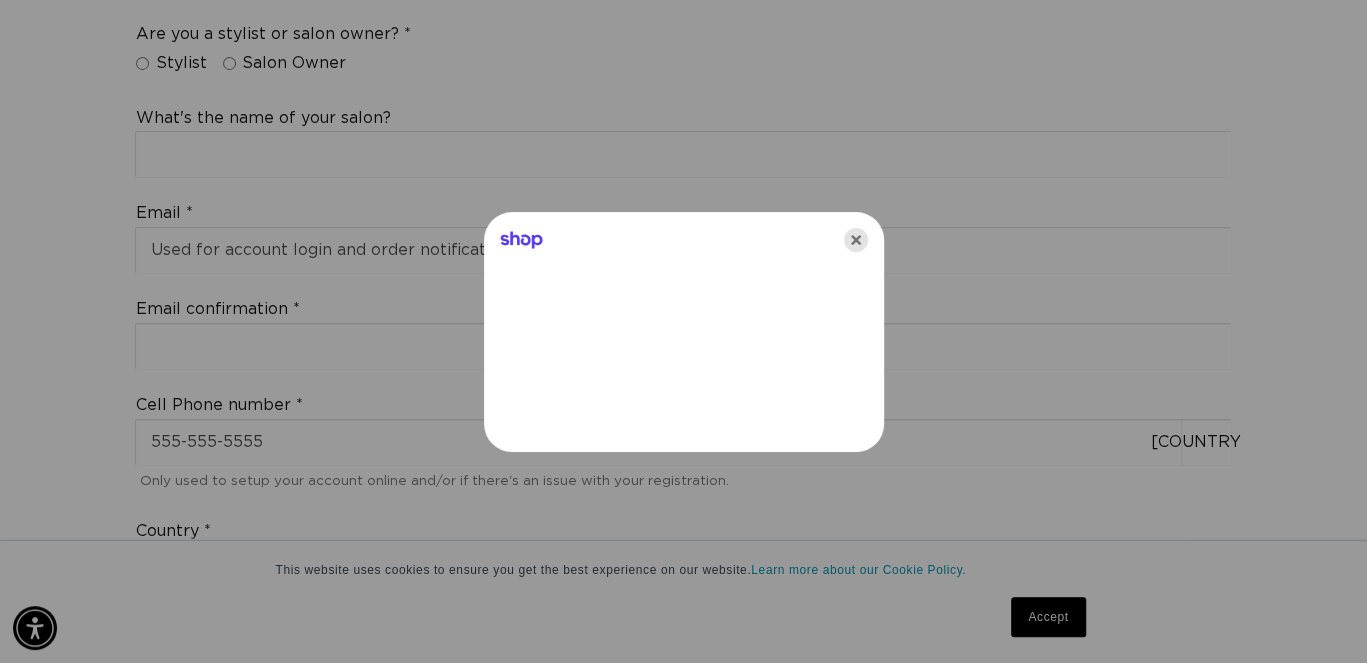 click 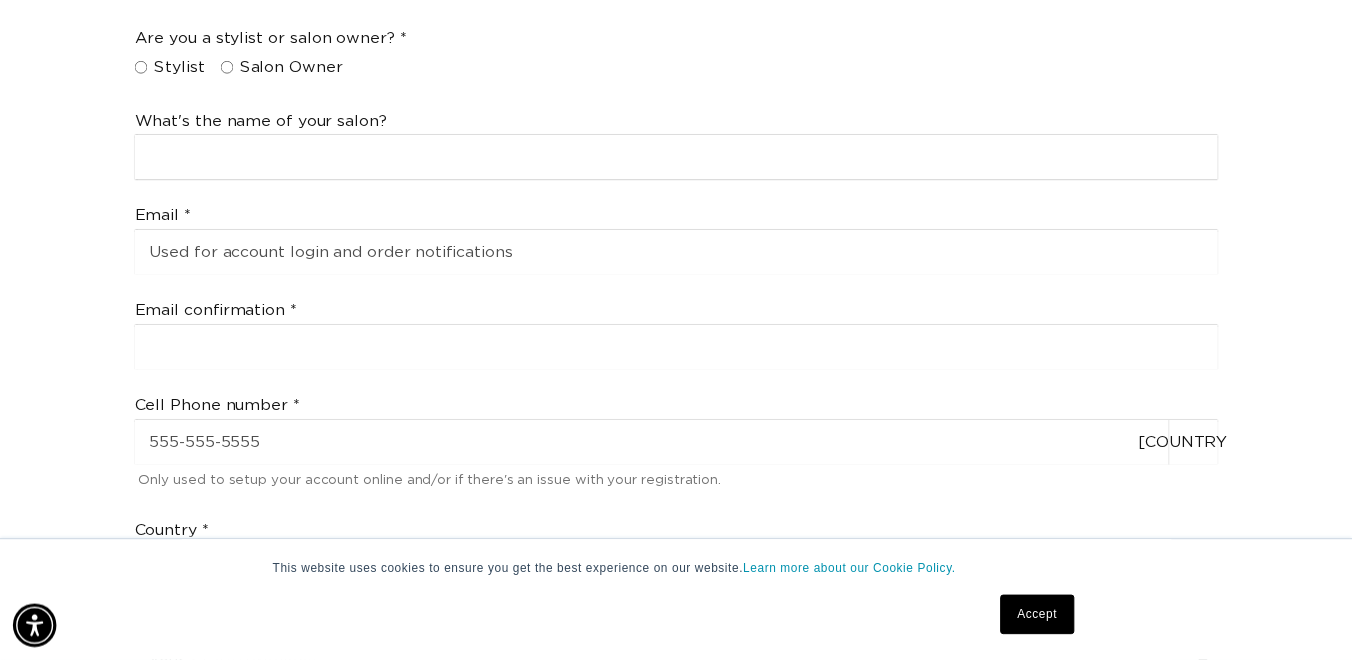scroll, scrollTop: 0, scrollLeft: 2419, axis: horizontal 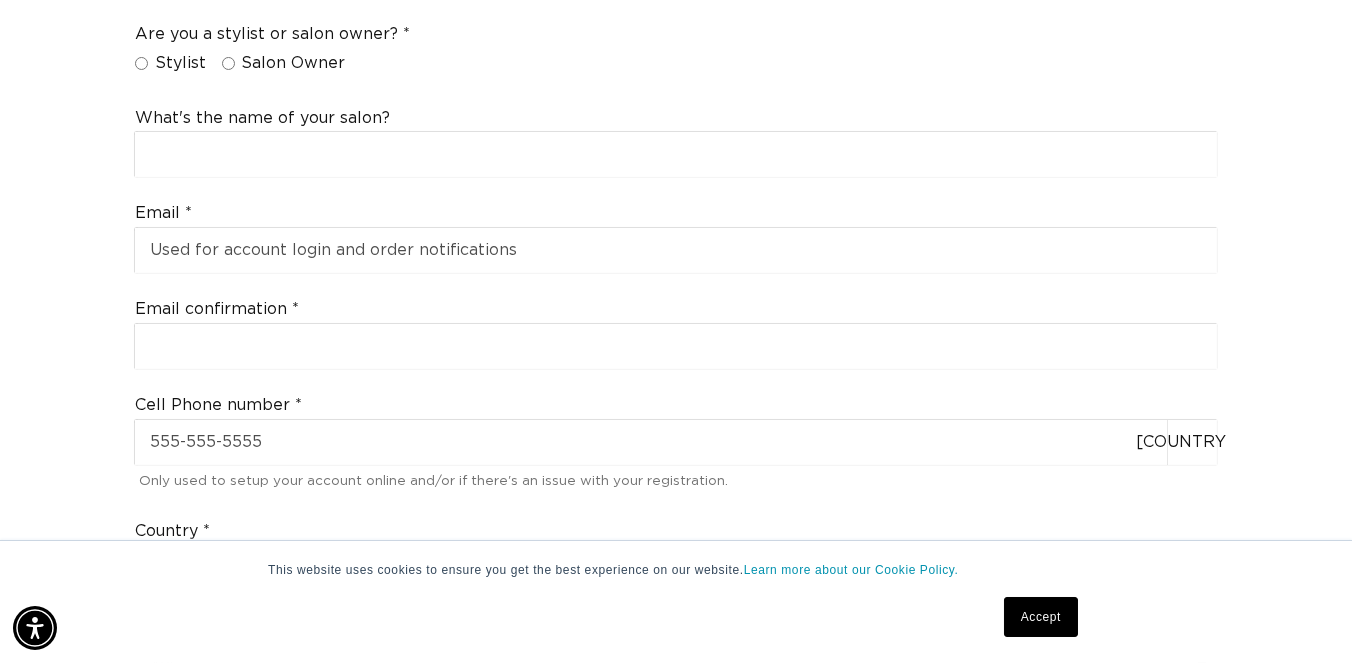 click on "Stylist" at bounding box center [141, 63] 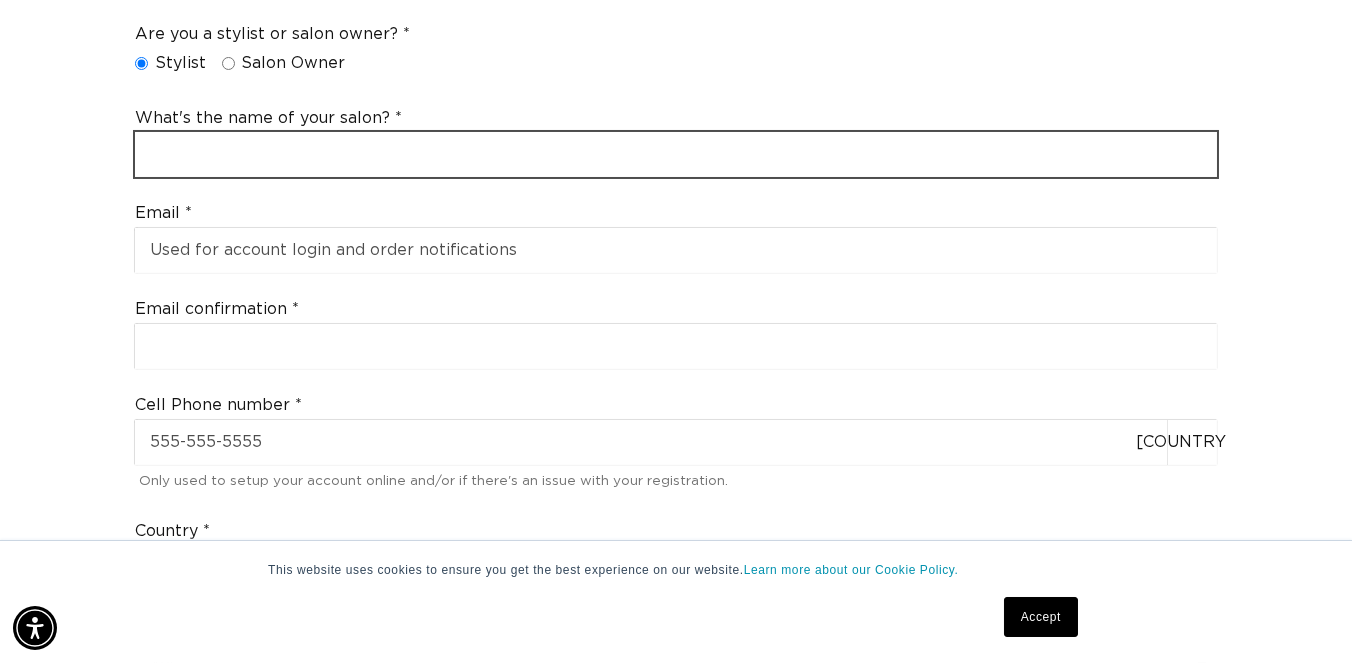 click at bounding box center (676, 154) 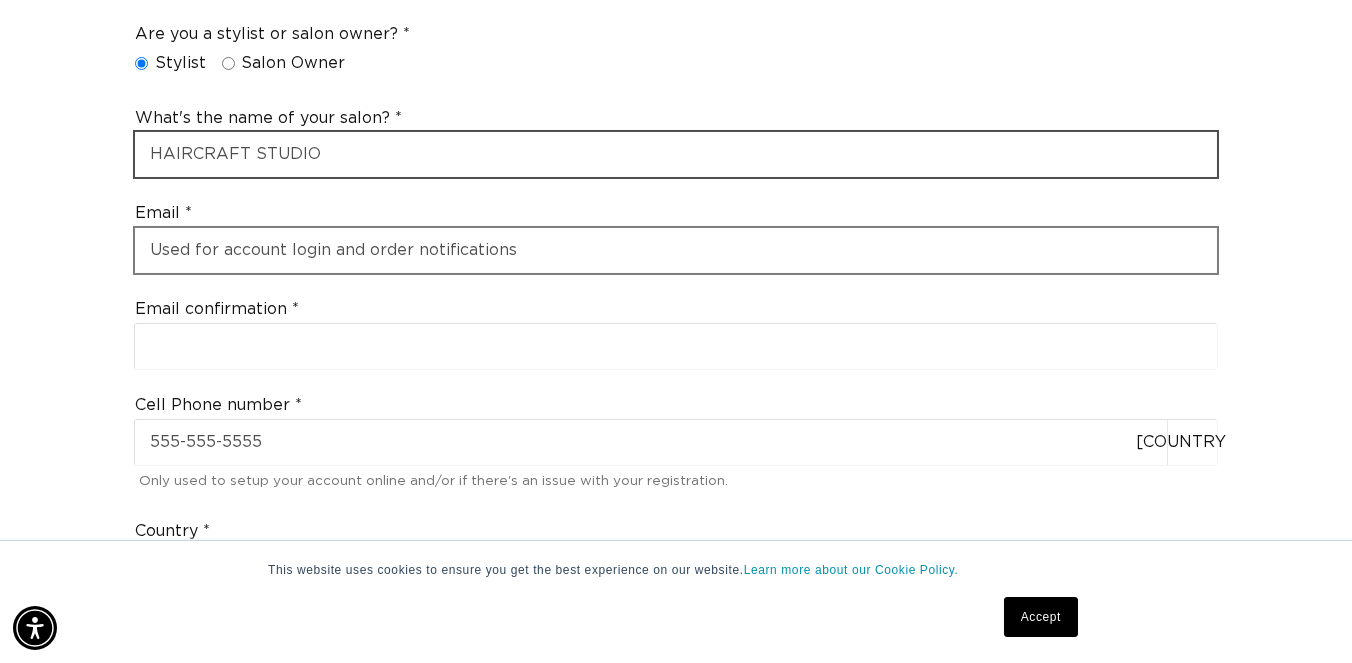 scroll, scrollTop: 0, scrollLeft: 1209, axis: horizontal 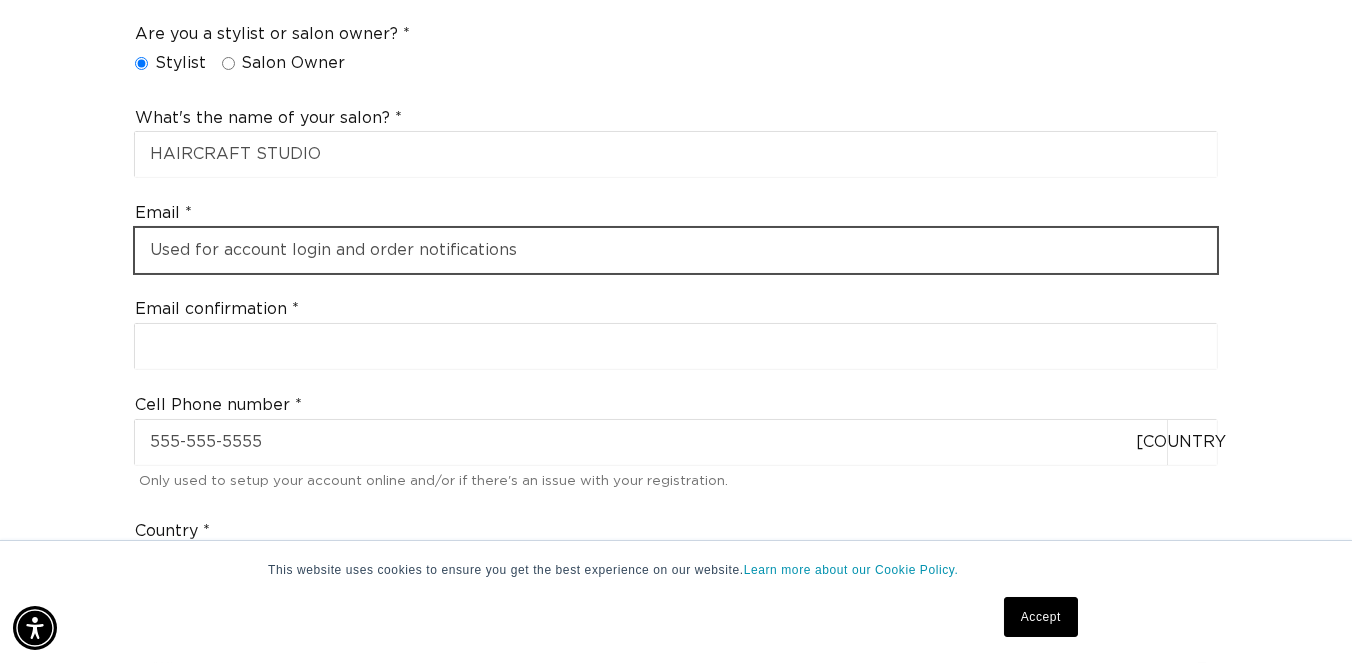 click at bounding box center (676, 250) 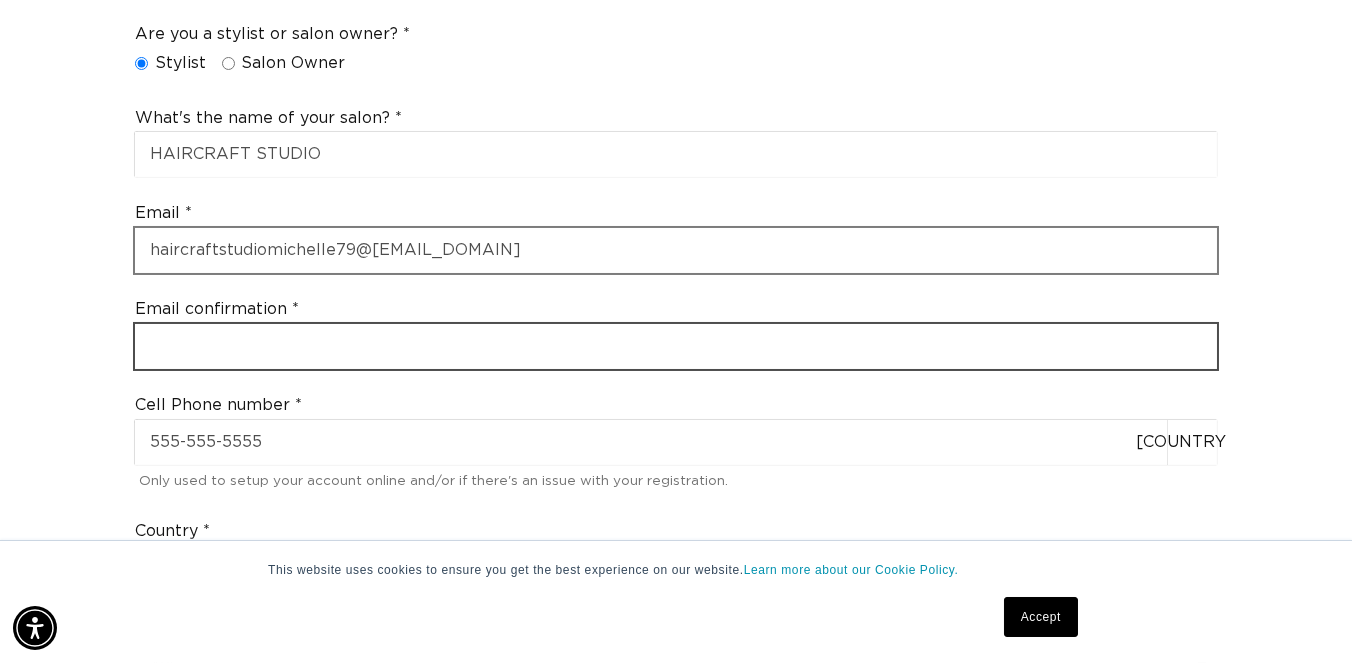 type on "haircraftstudiomichelle79@gmail.com" 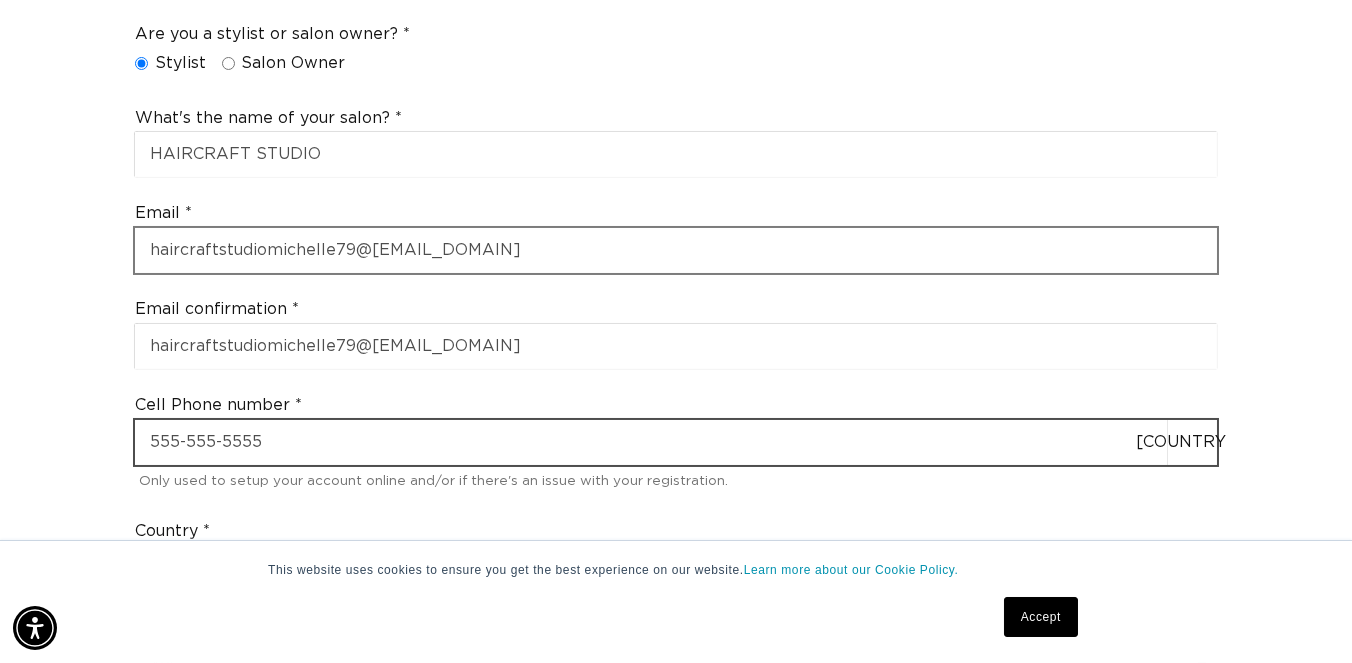 type on "+1 973 563 1514" 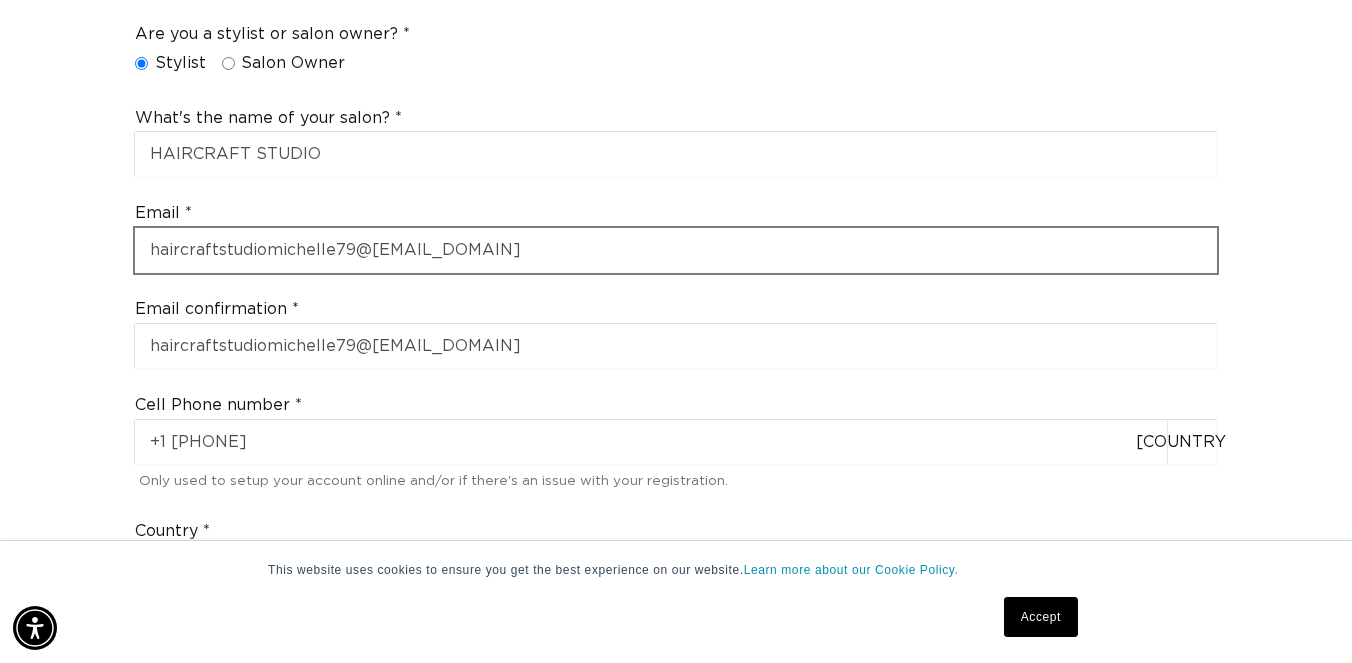 select on "New Jersey" 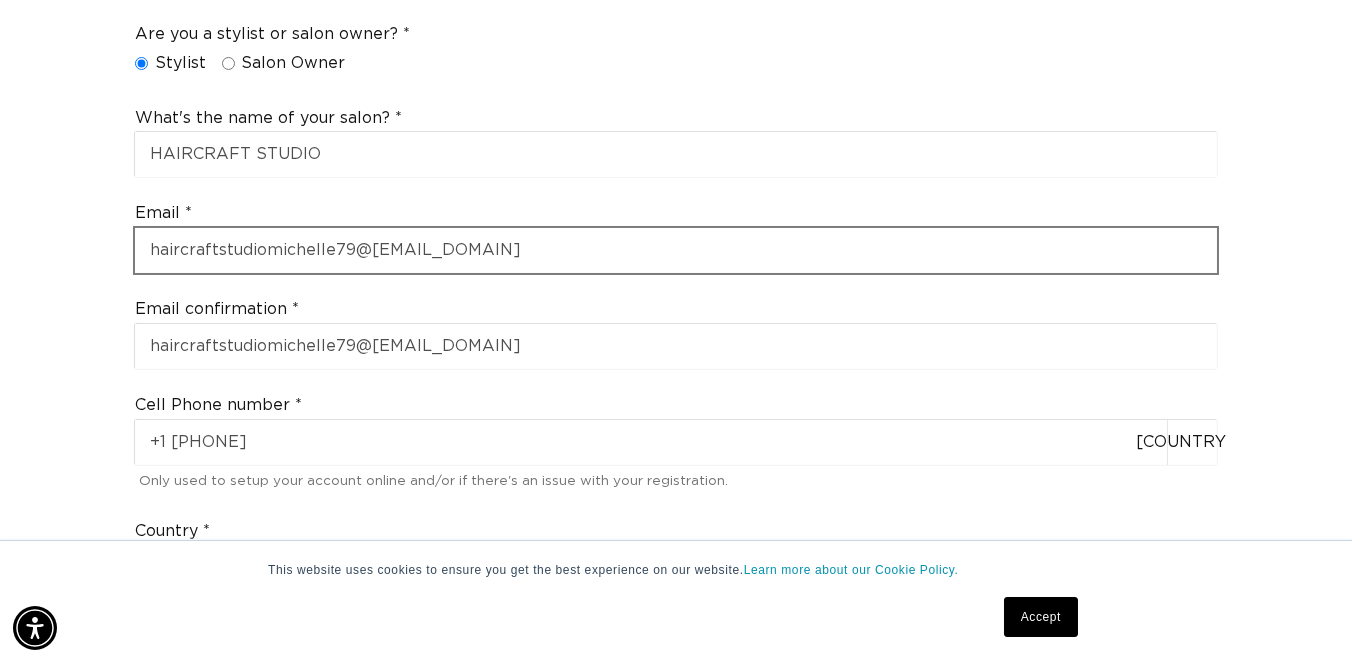 type on "07662" 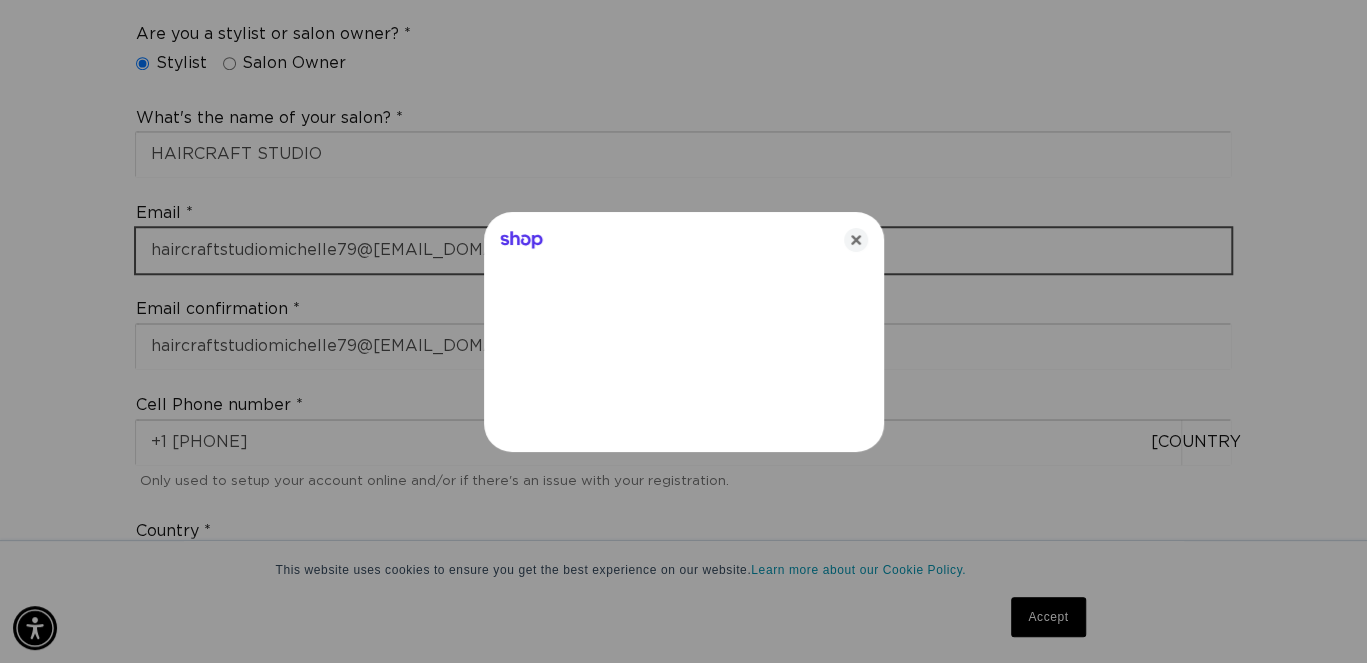 scroll, scrollTop: 0, scrollLeft: 2448, axis: horizontal 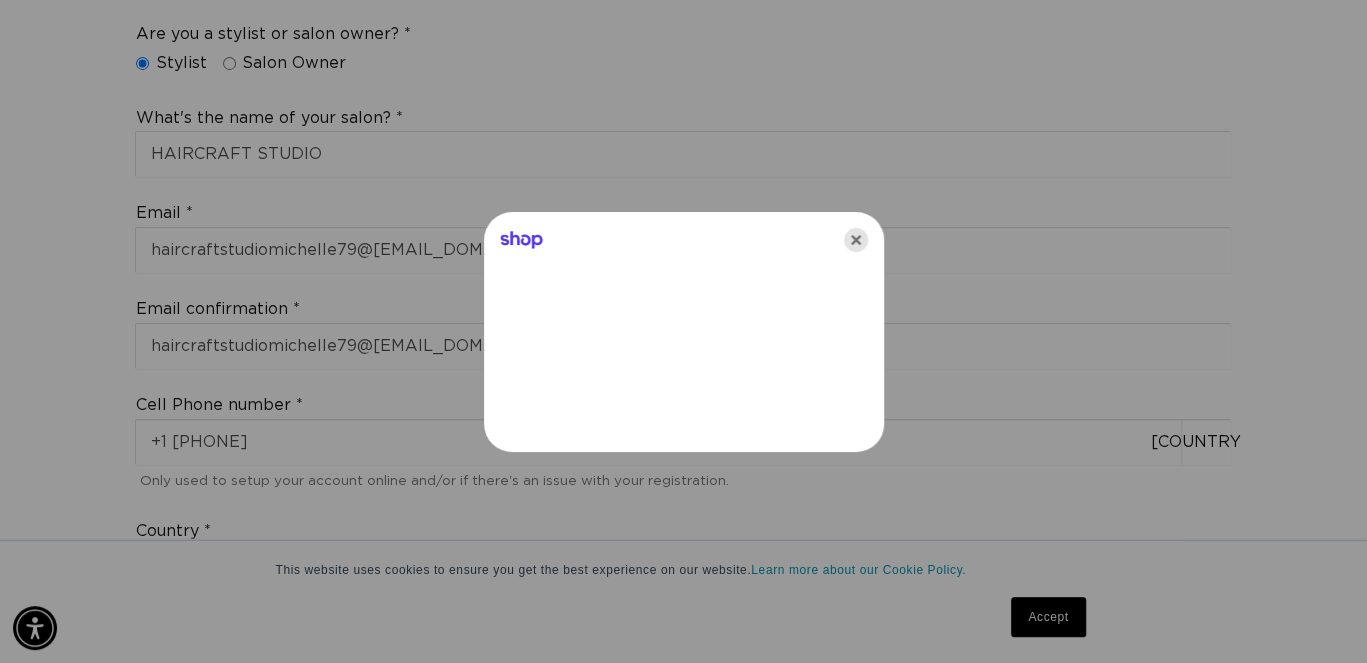 click 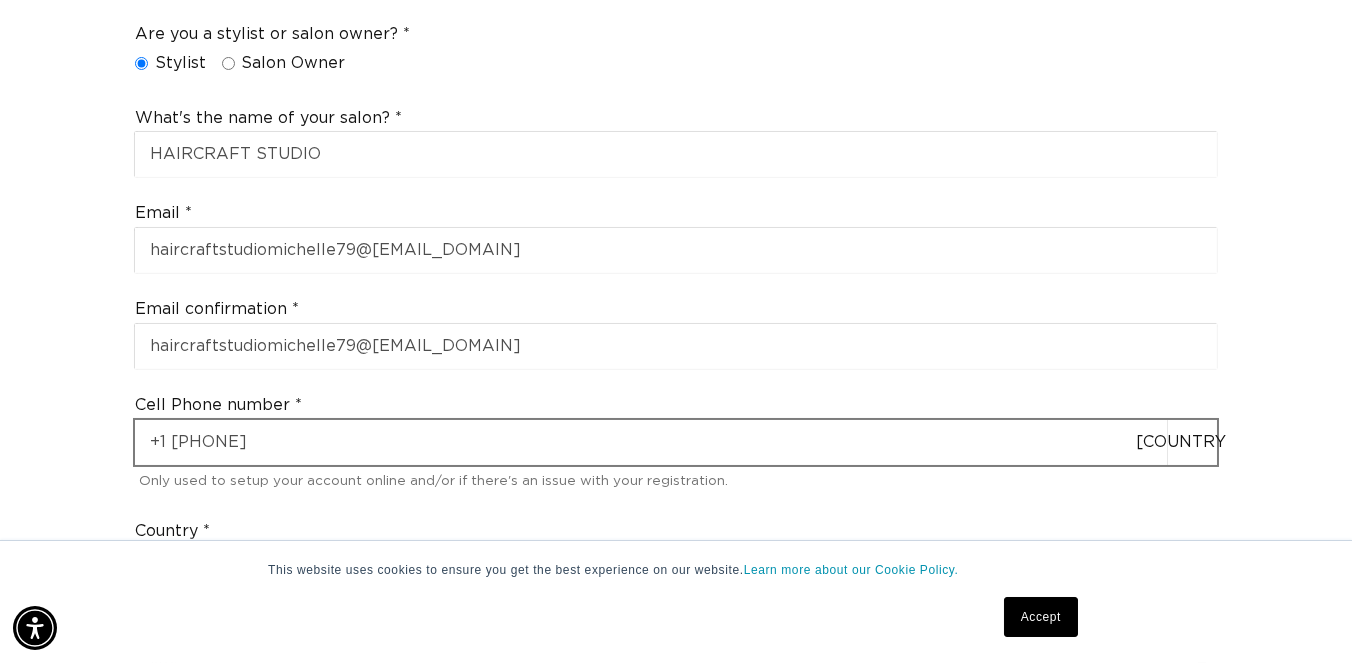 scroll, scrollTop: 0, scrollLeft: 2419, axis: horizontal 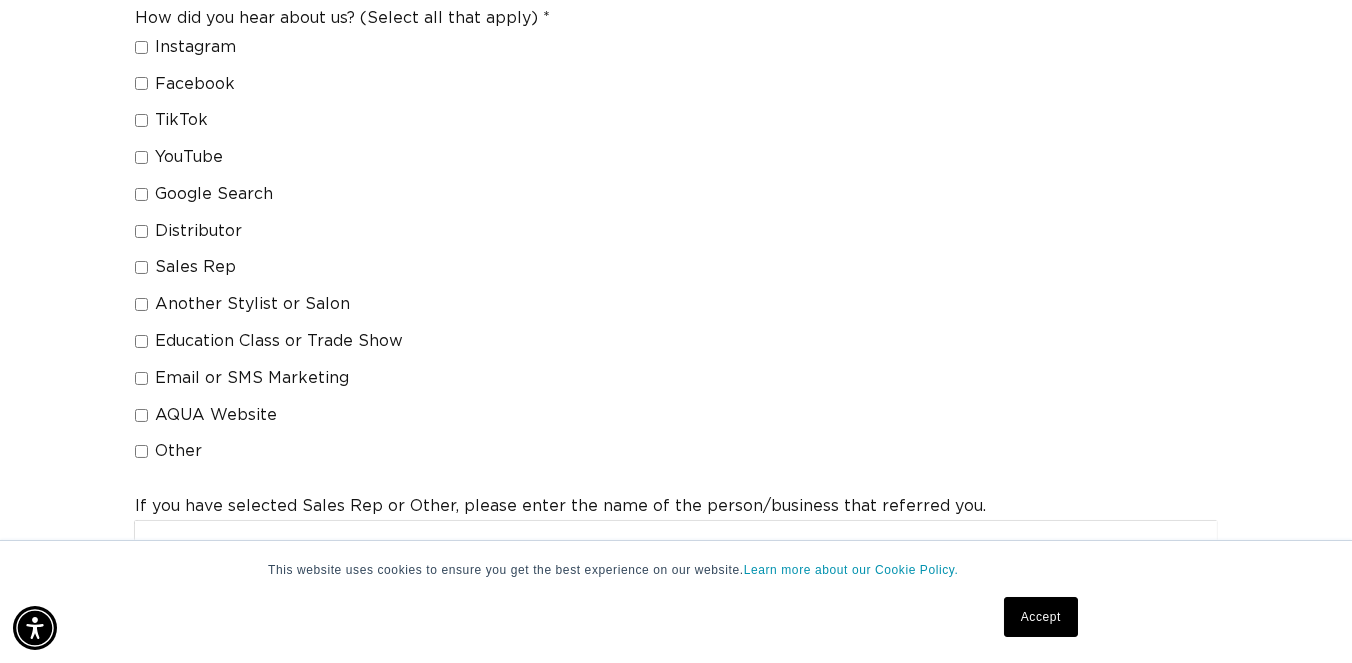 click on "Google Search" at bounding box center (141, 194) 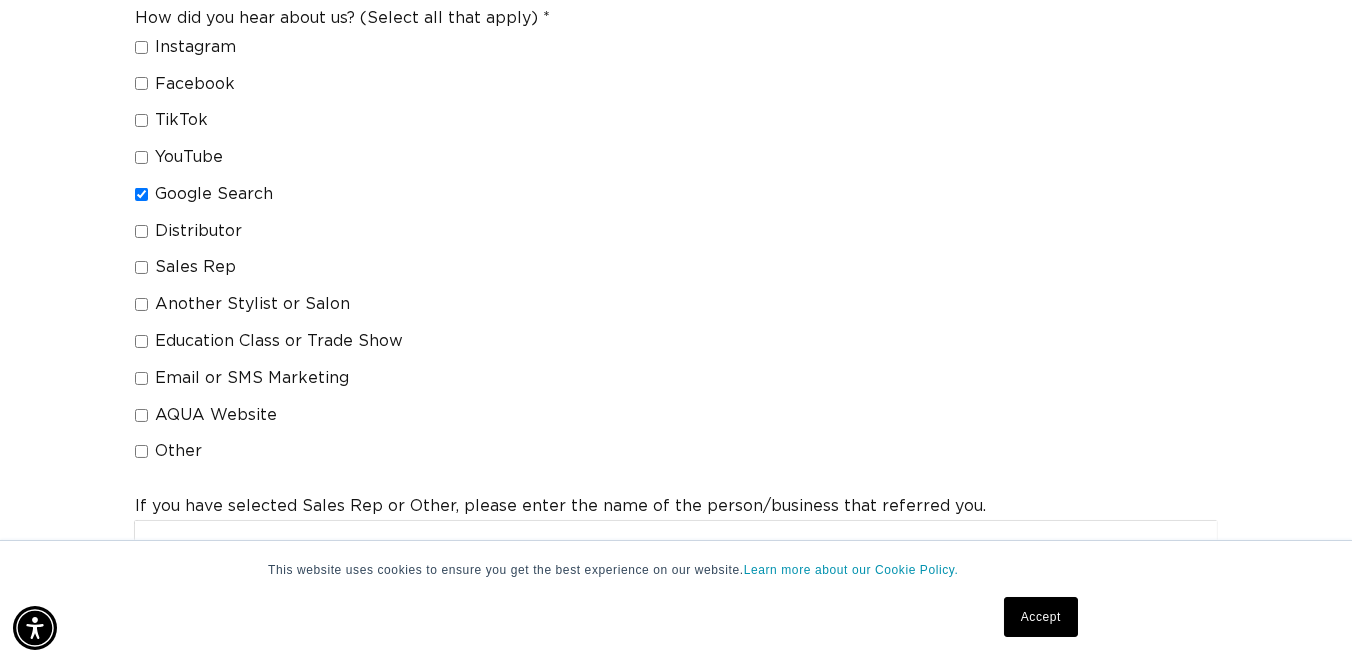 checkbox on "true" 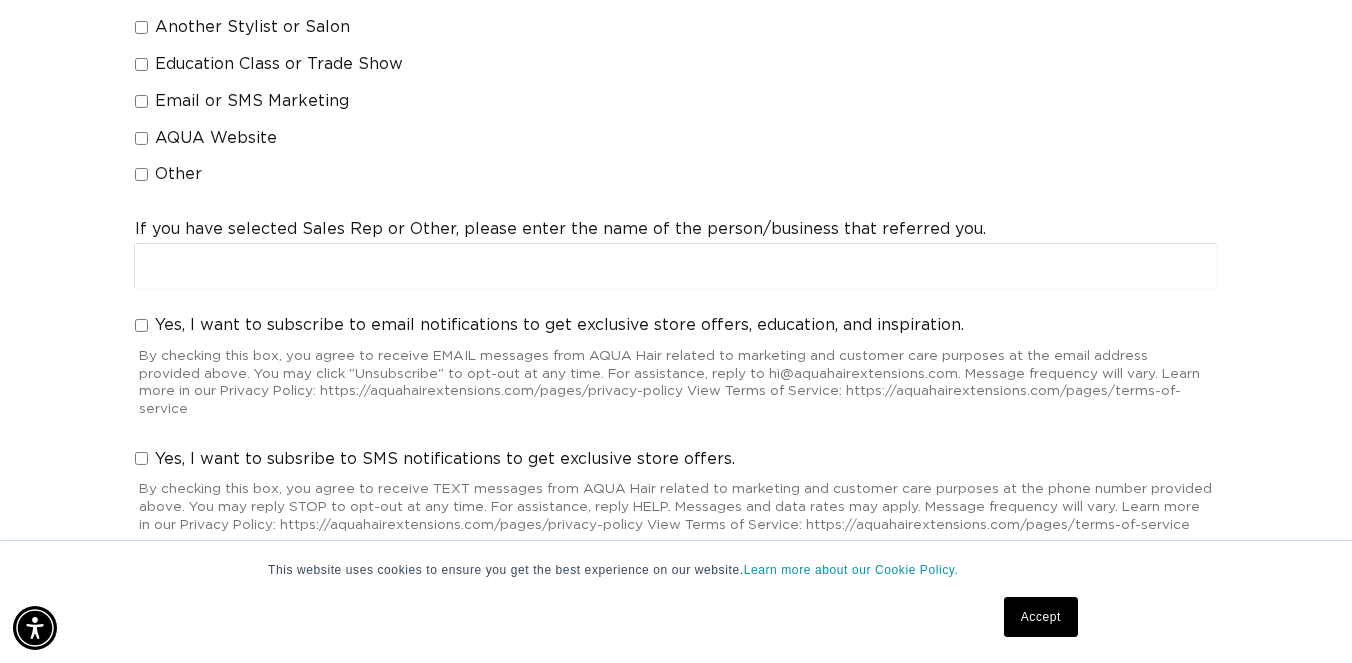 scroll, scrollTop: 2000, scrollLeft: 0, axis: vertical 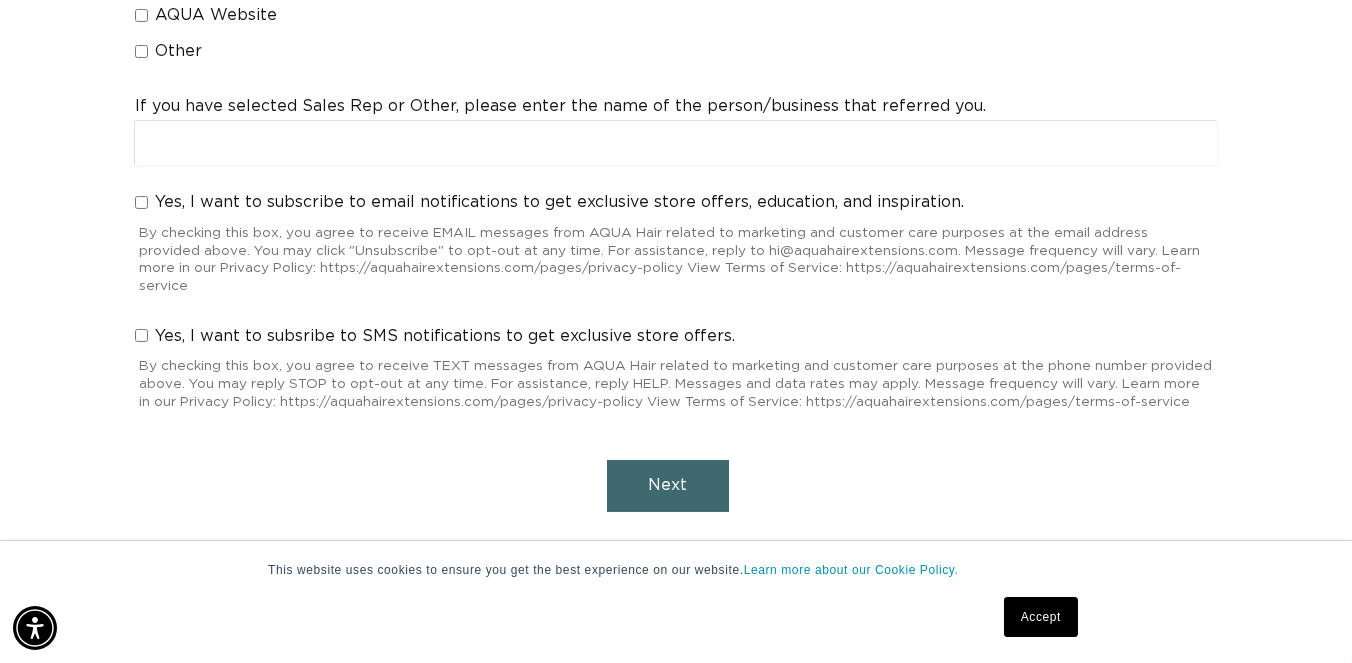 click on "Yes, I want to subscribe to email notifications to get exclusive store offers, education, and inspiration." at bounding box center [141, 202] 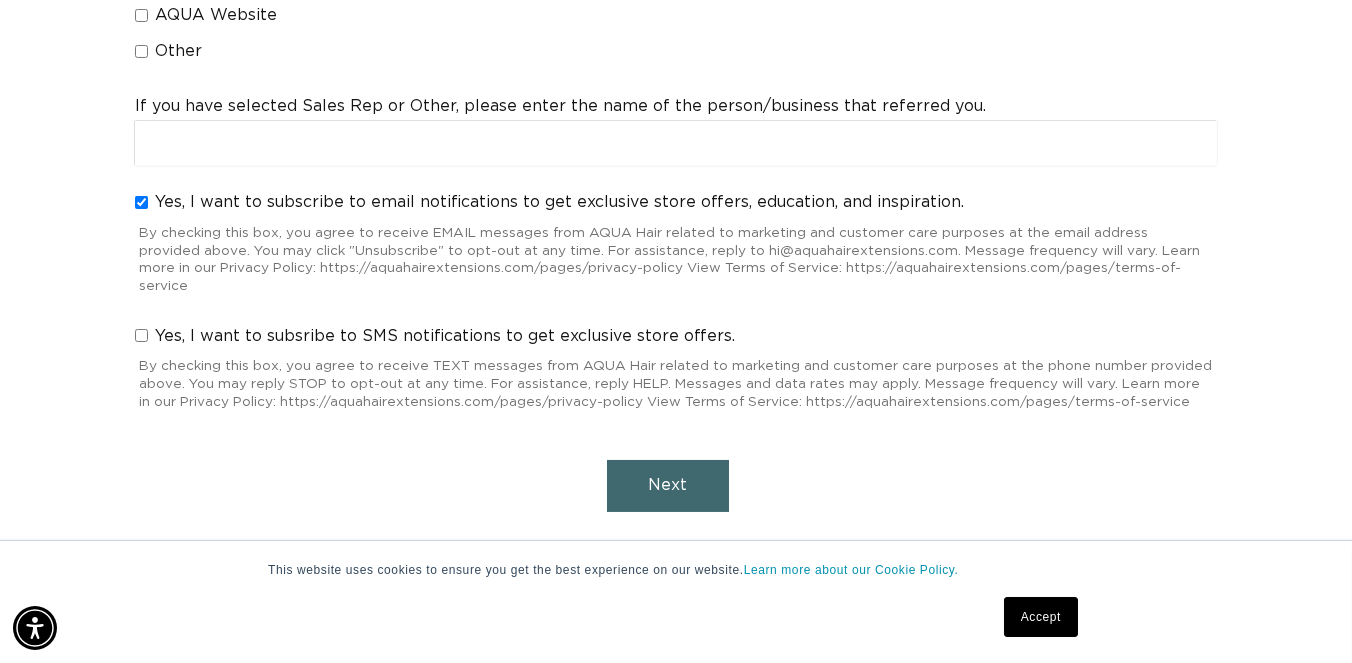 checkbox on "true" 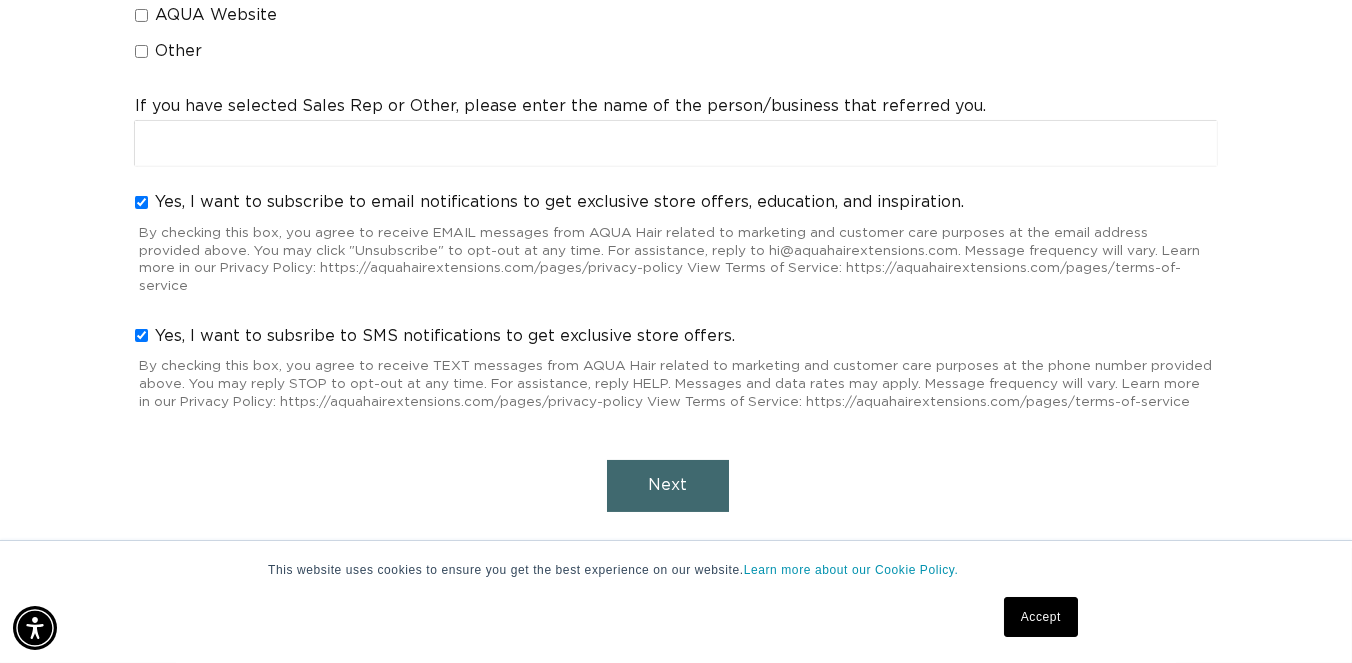 checkbox on "true" 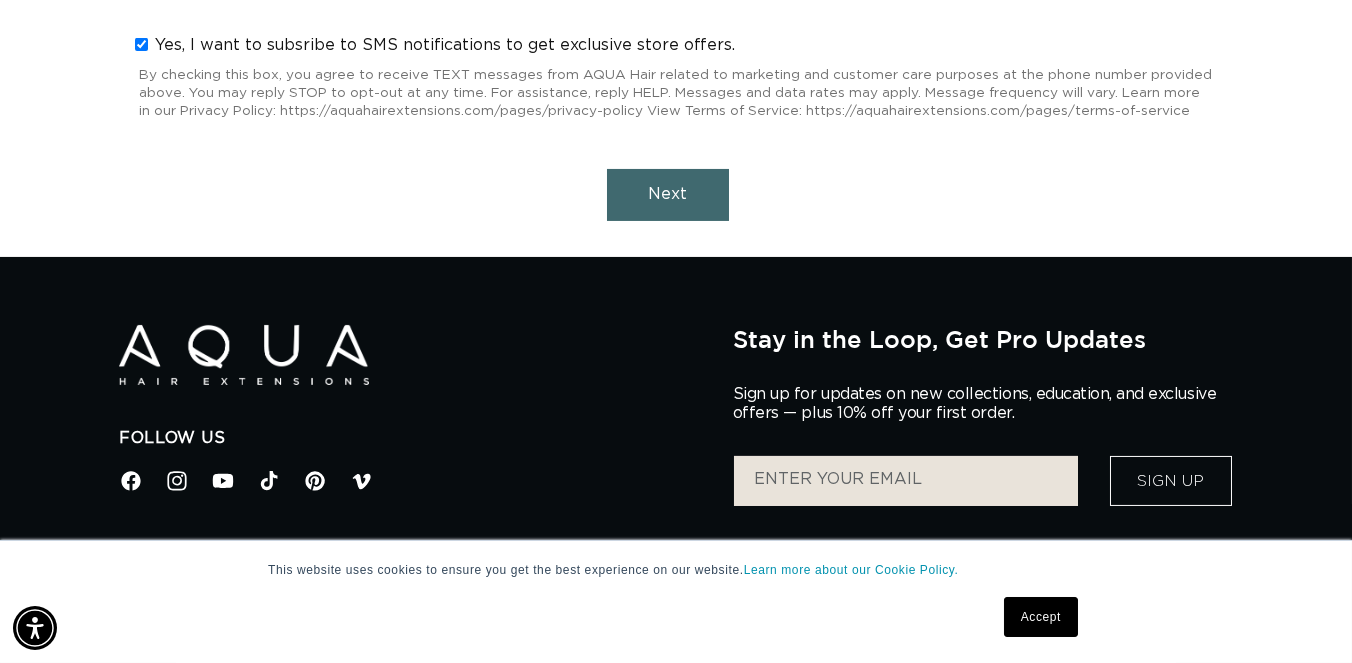 scroll, scrollTop: 2400, scrollLeft: 0, axis: vertical 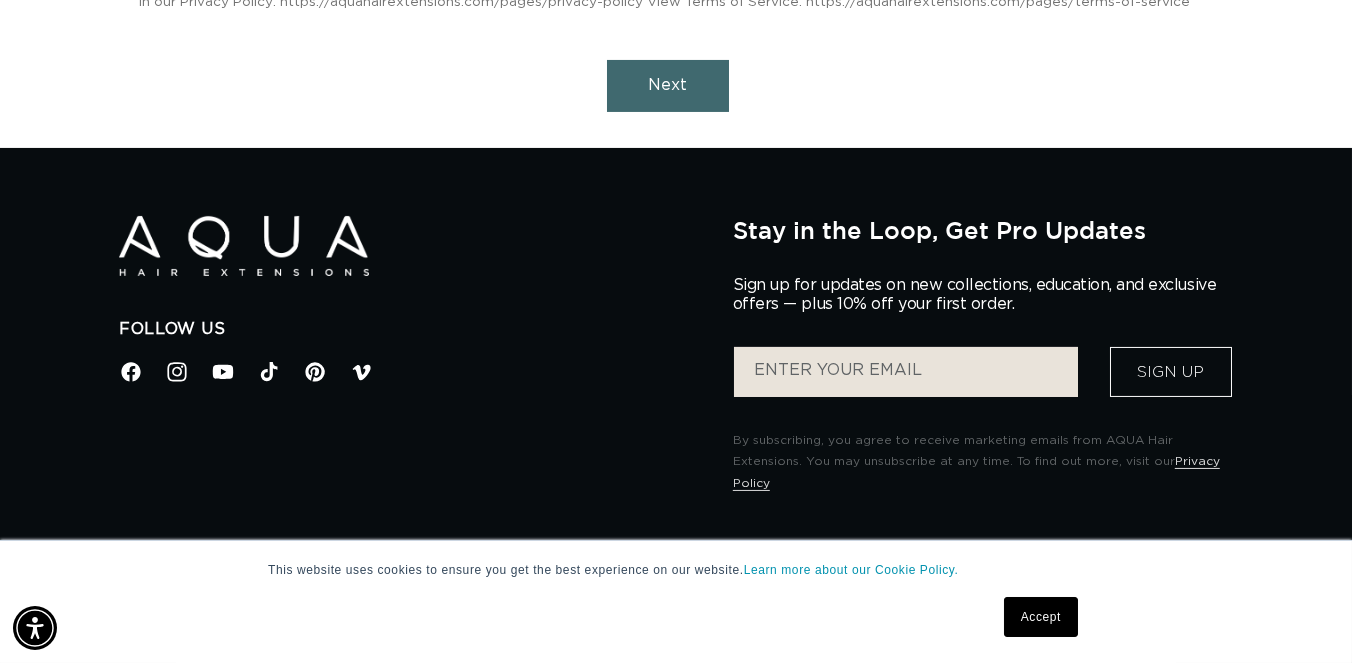 click on "Next" at bounding box center (668, 85) 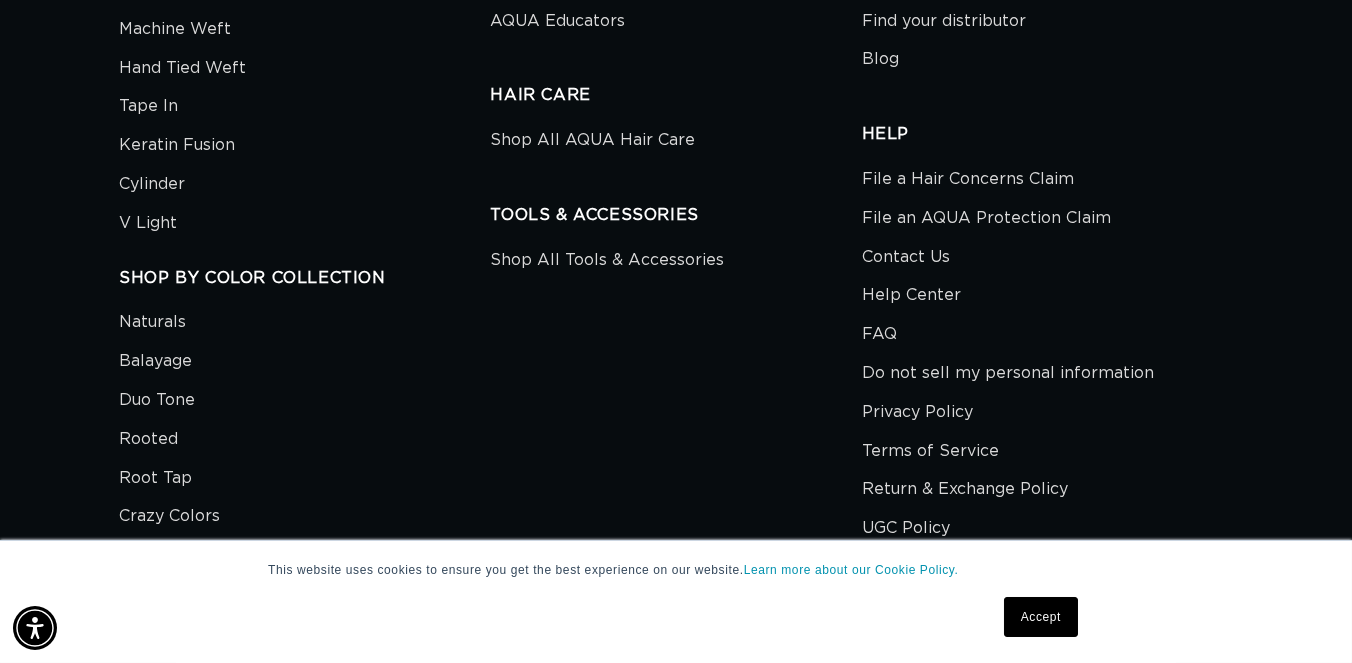 scroll, scrollTop: 441, scrollLeft: 0, axis: vertical 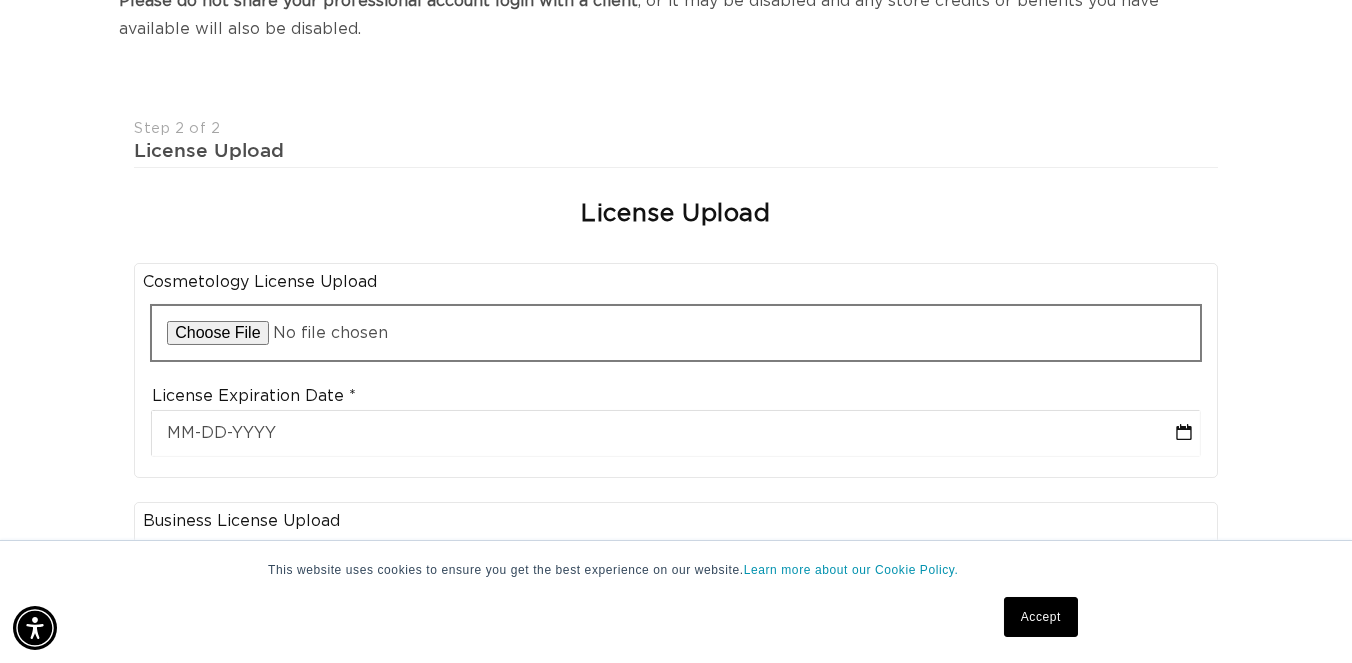 click at bounding box center (676, 333) 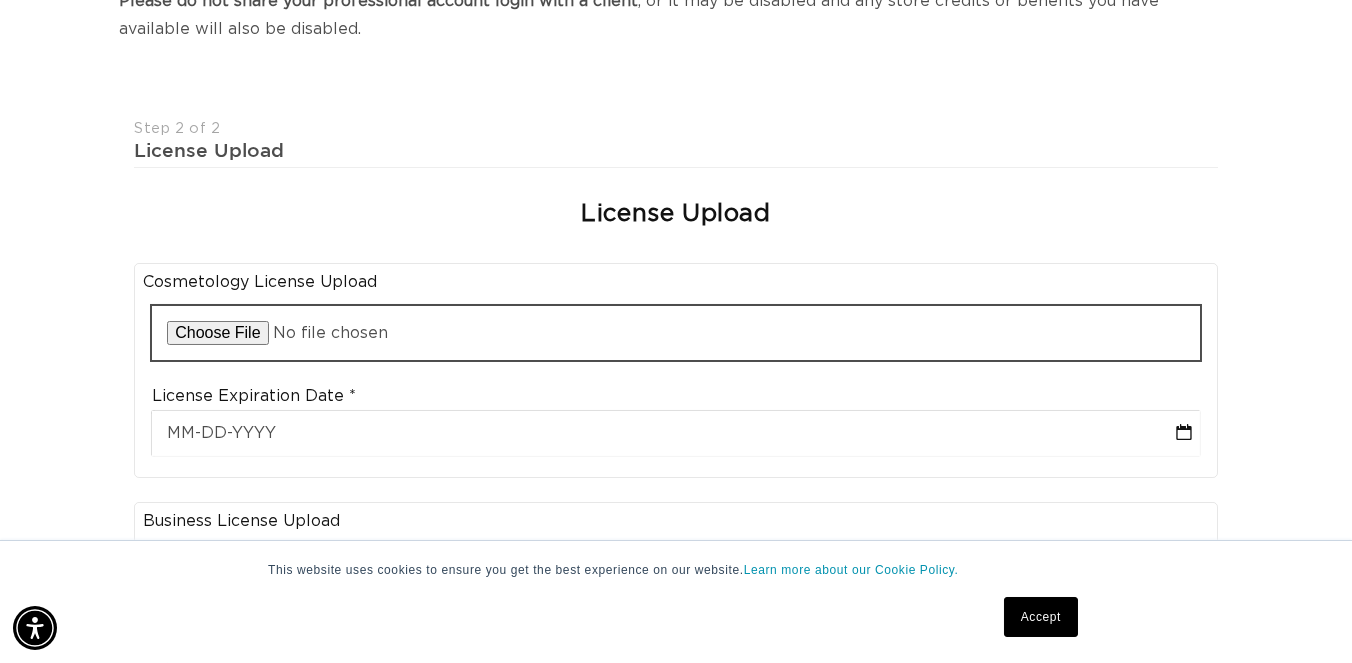 scroll, scrollTop: 0, scrollLeft: 0, axis: both 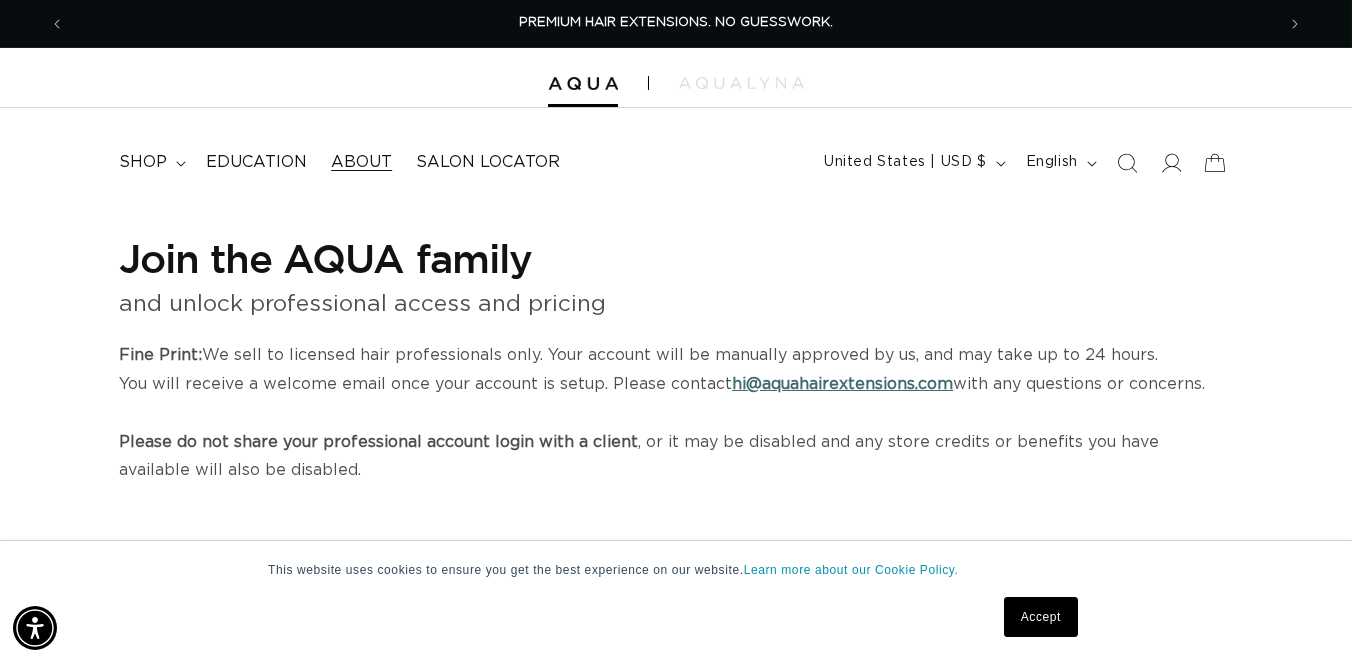 click on "About" at bounding box center [361, 162] 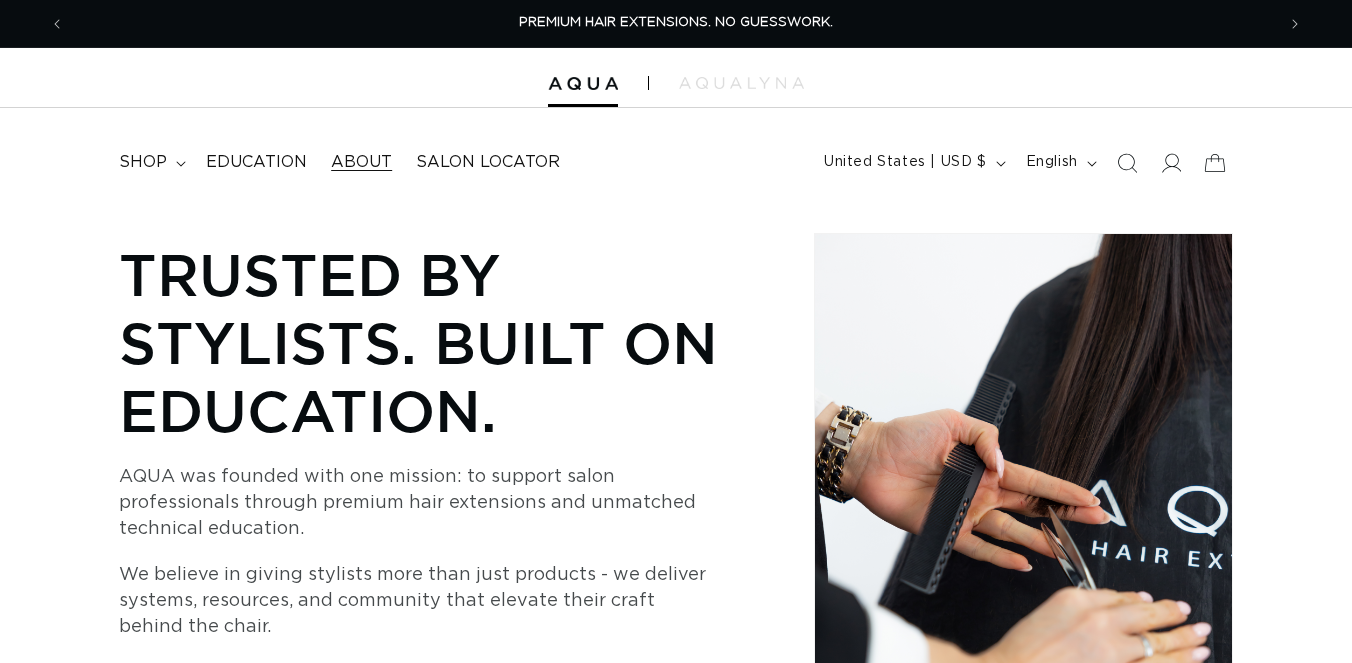 scroll, scrollTop: 0, scrollLeft: 0, axis: both 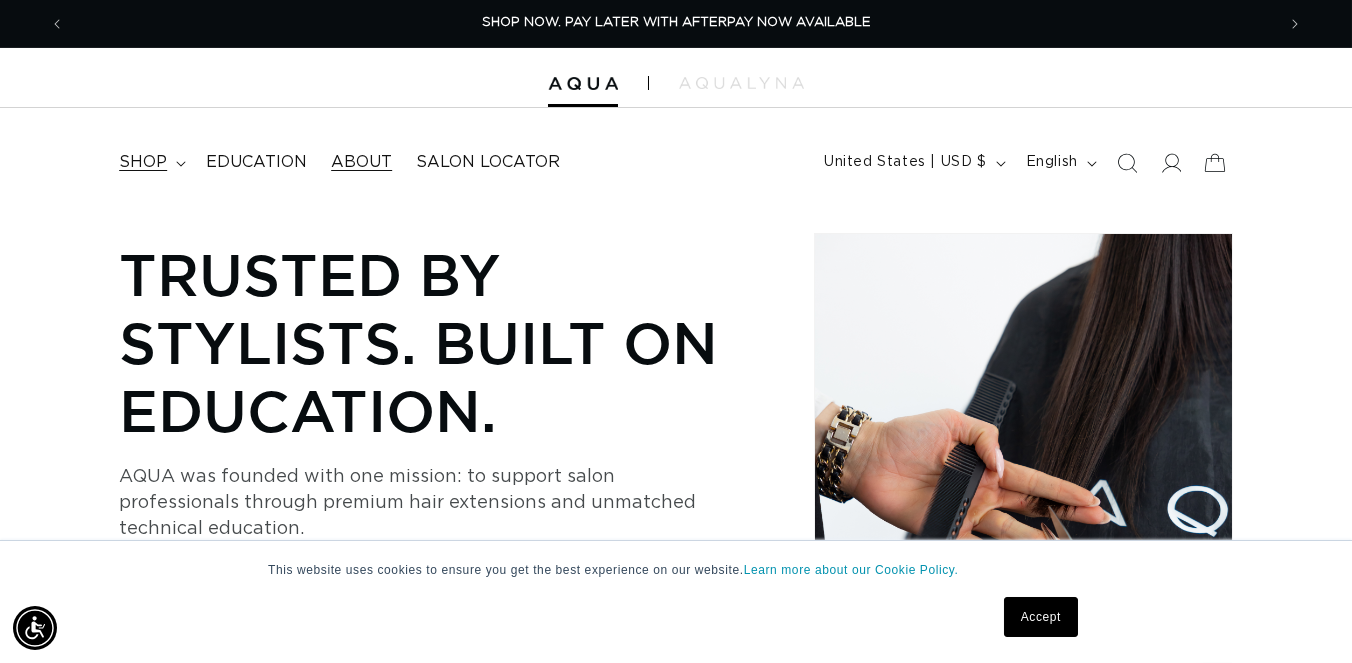 click on "shop" at bounding box center (143, 162) 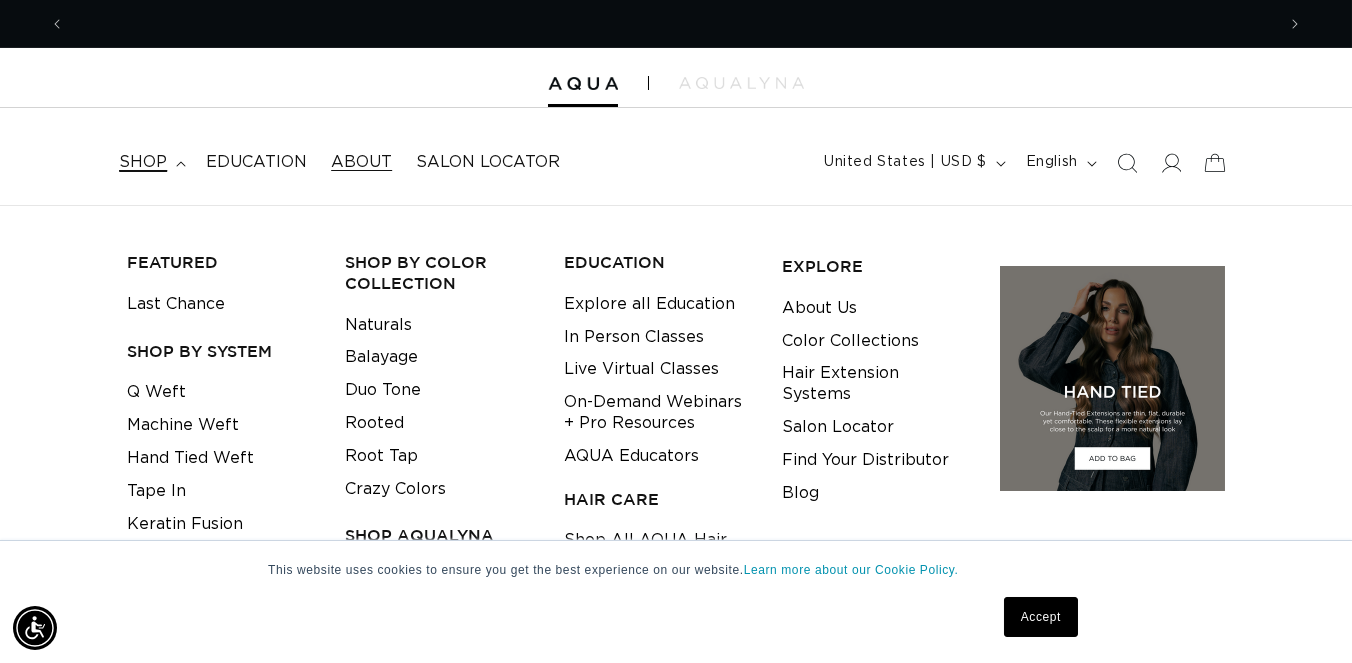 scroll, scrollTop: 0, scrollLeft: 2419, axis: horizontal 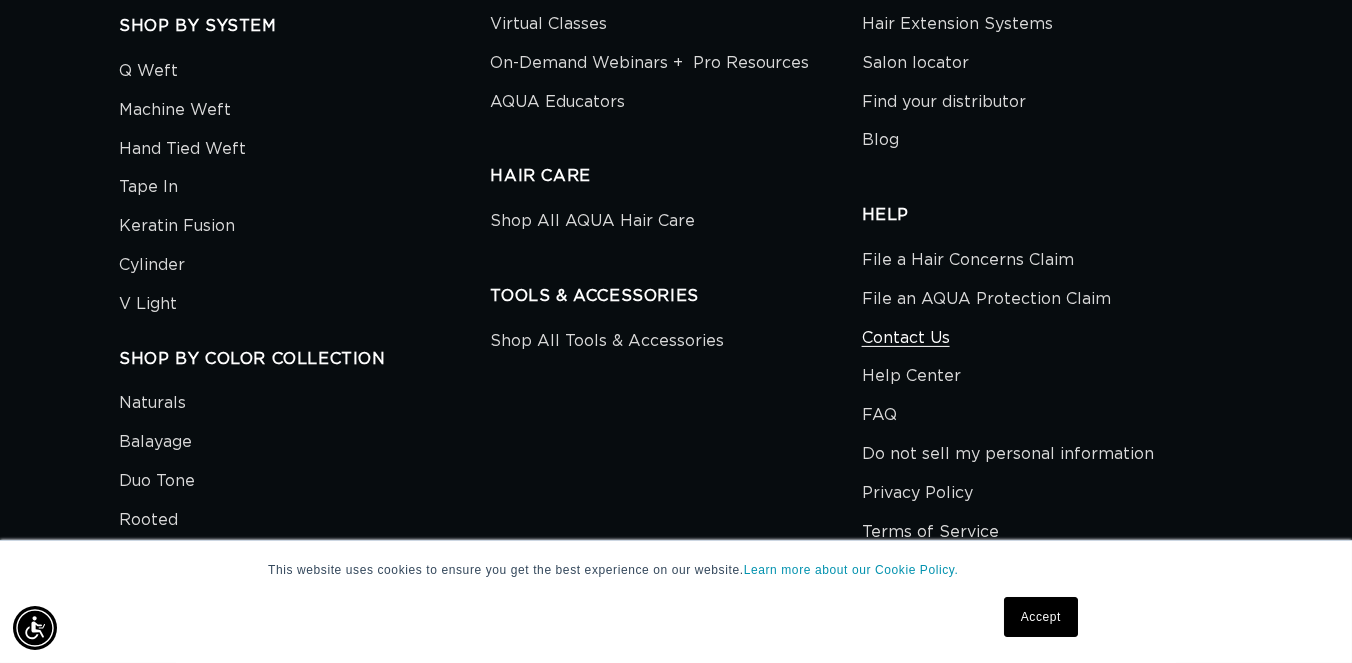 click on "Contact Us" at bounding box center (906, 338) 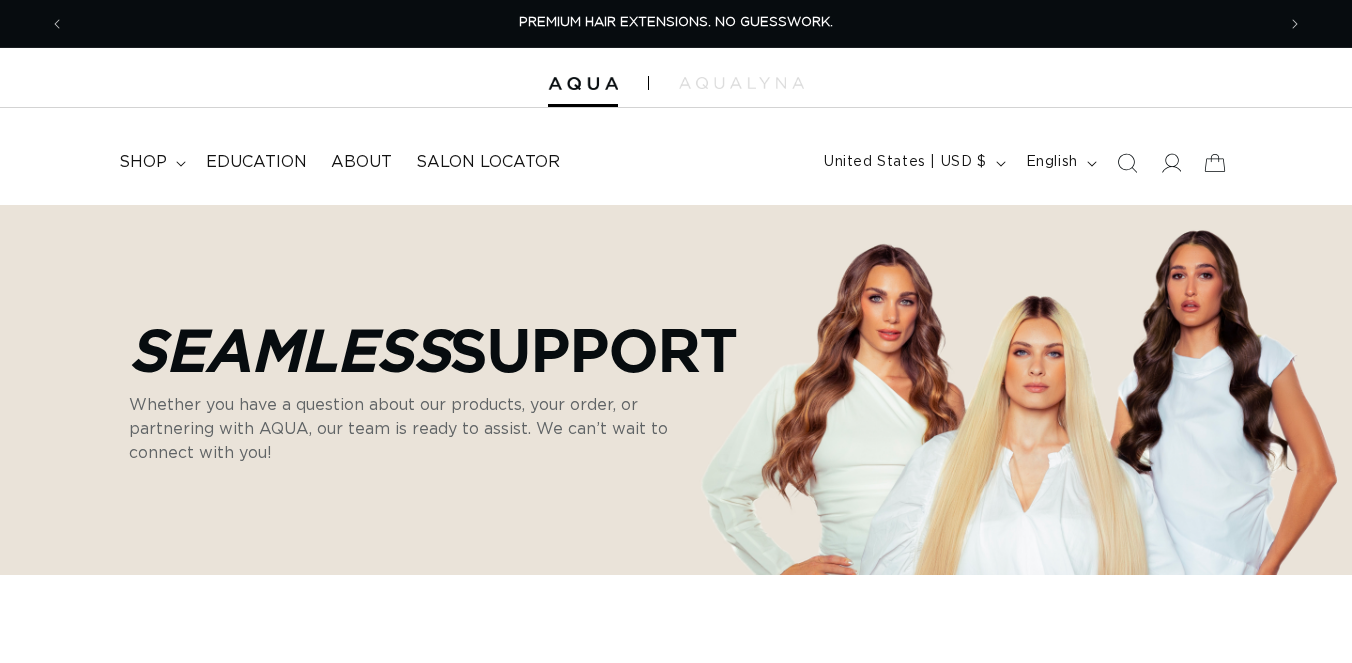 scroll, scrollTop: 0, scrollLeft: 0, axis: both 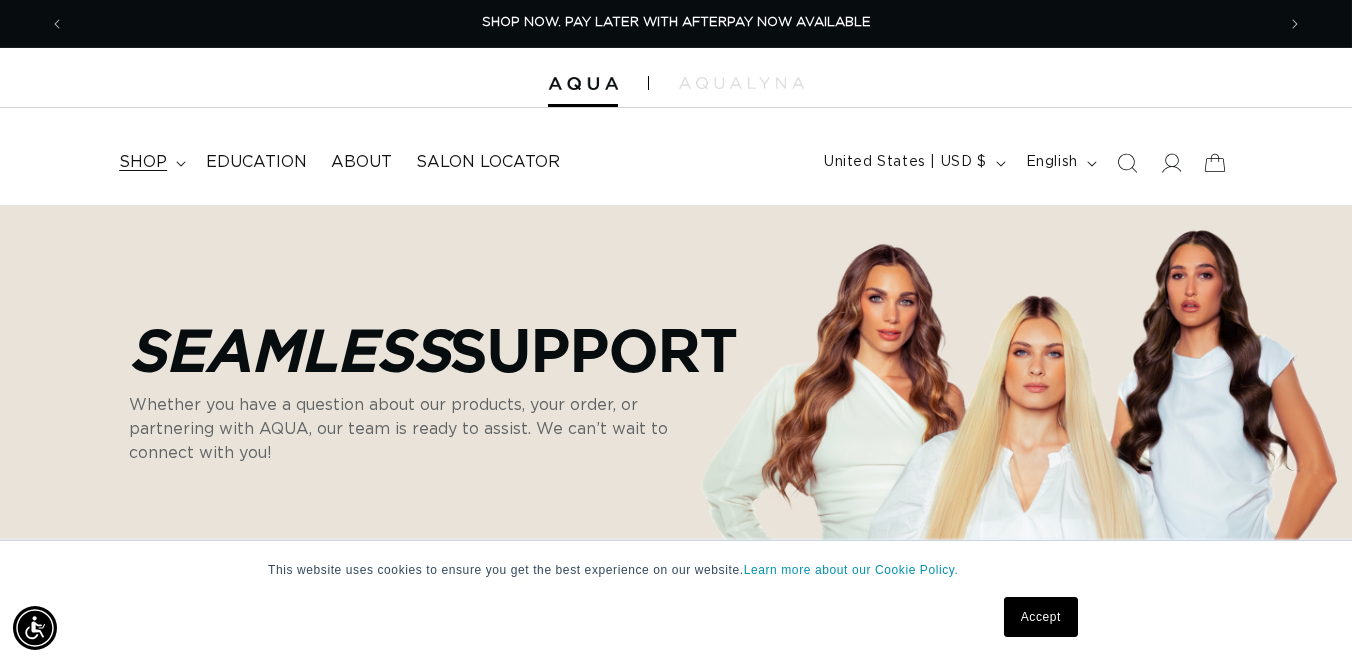 click on "shop" at bounding box center (143, 162) 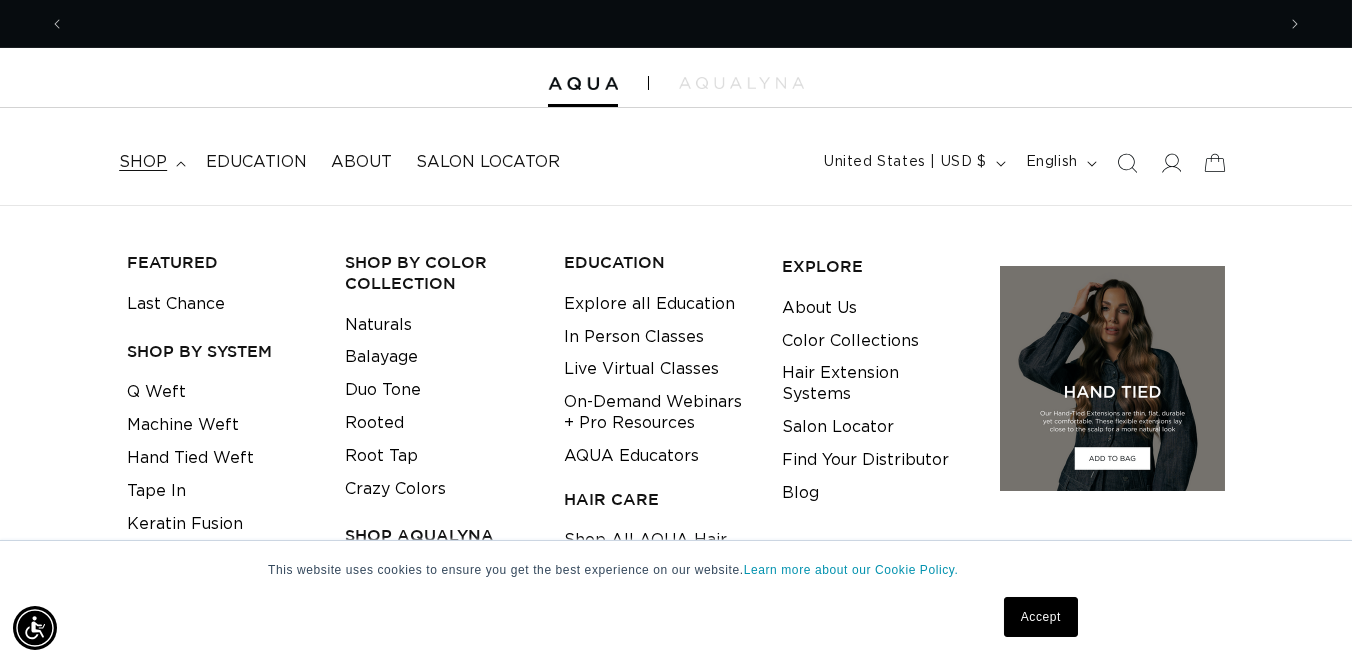 scroll, scrollTop: 0, scrollLeft: 2419, axis: horizontal 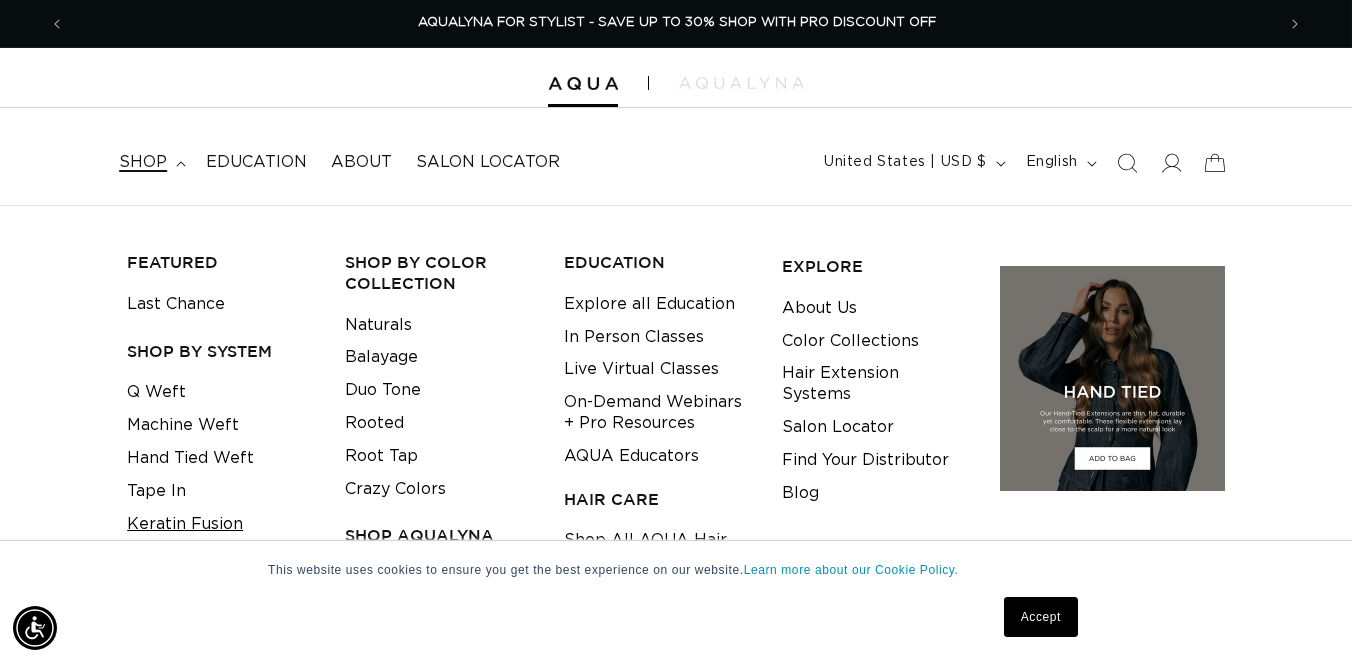 click on "Keratin Fusion" at bounding box center [185, 524] 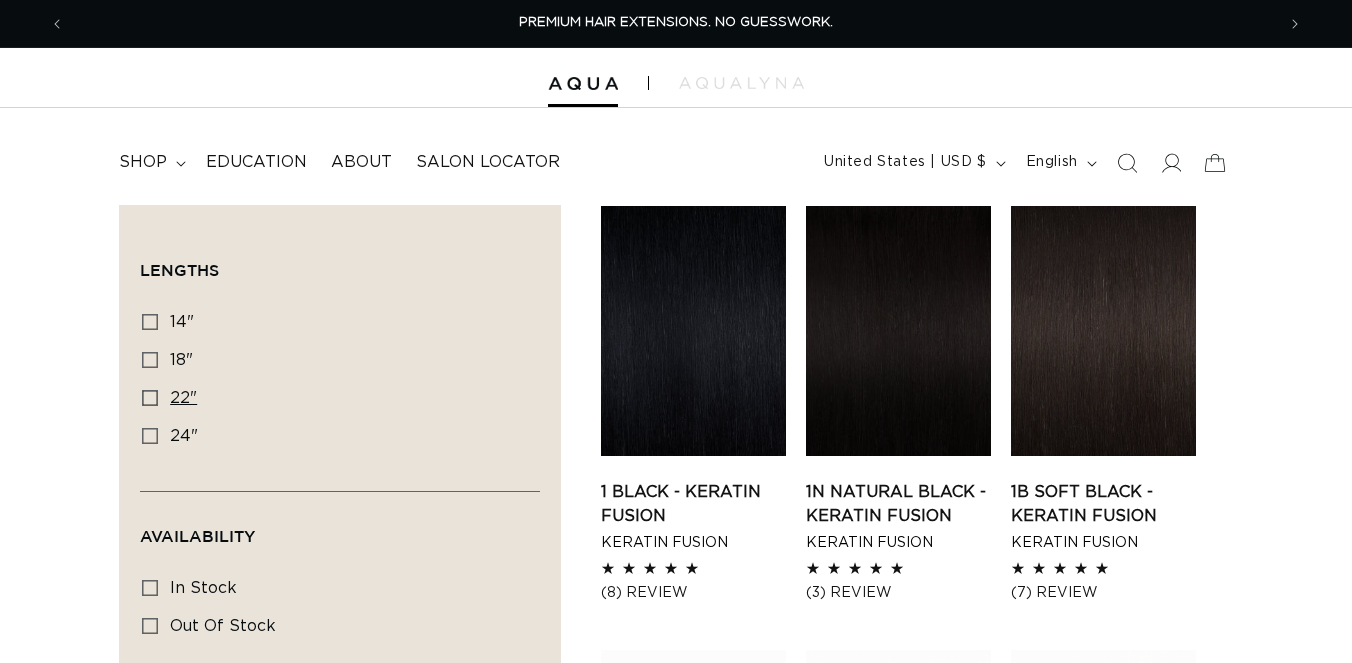 scroll, scrollTop: 0, scrollLeft: 0, axis: both 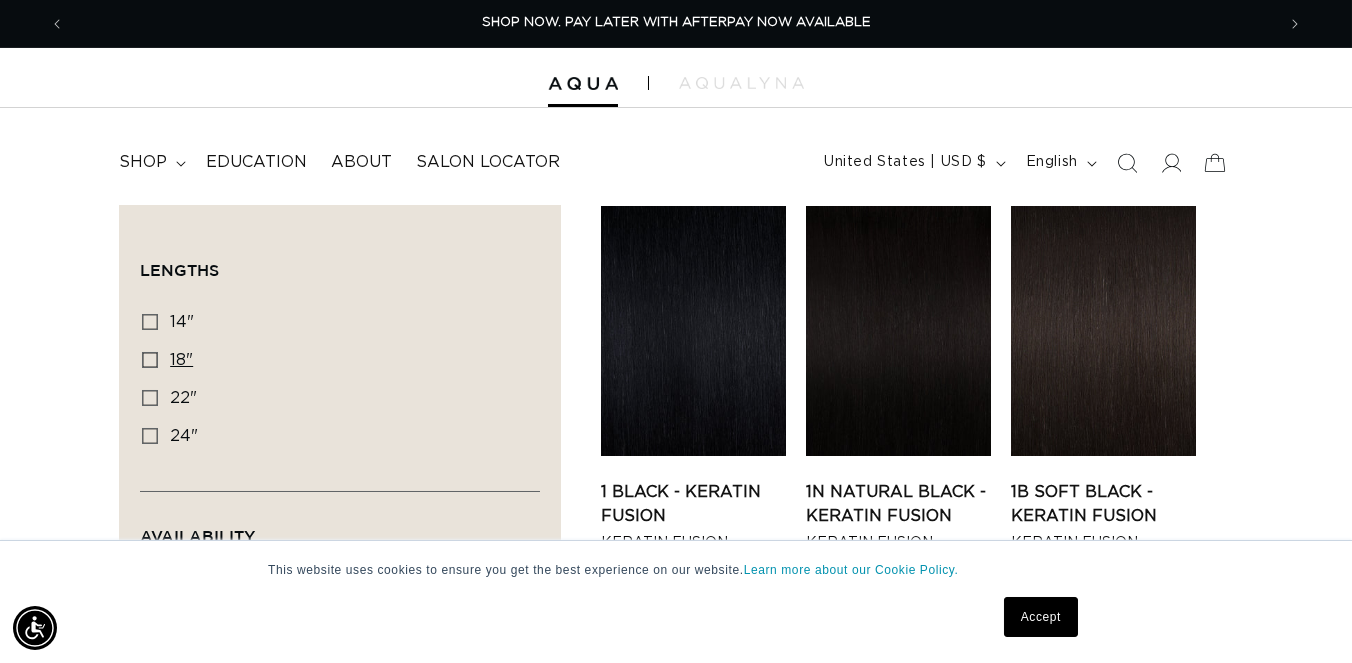 click 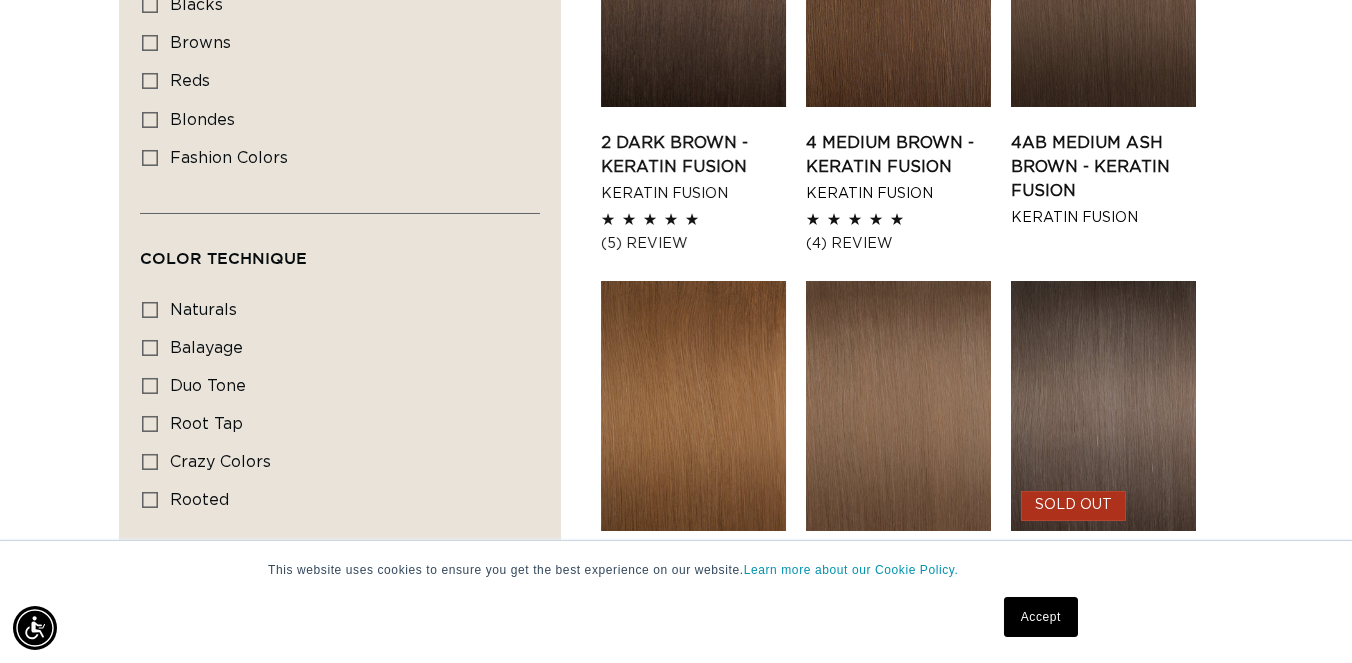 scroll, scrollTop: 800, scrollLeft: 0, axis: vertical 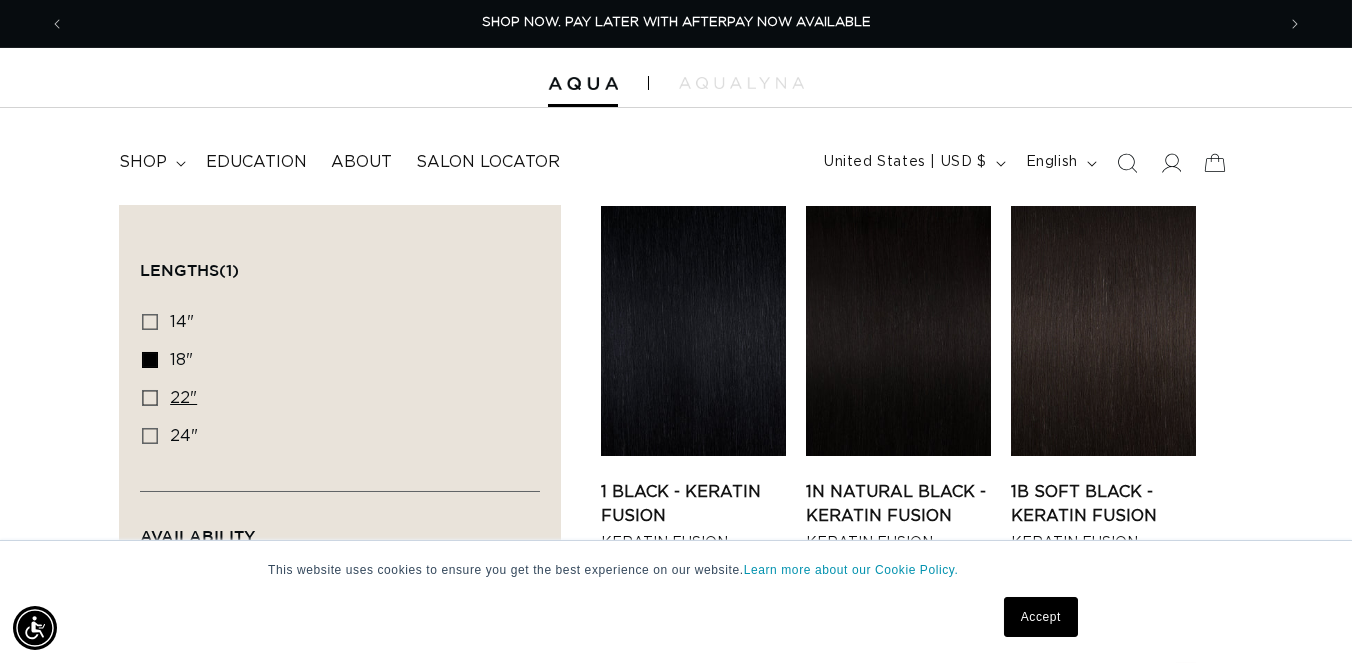click 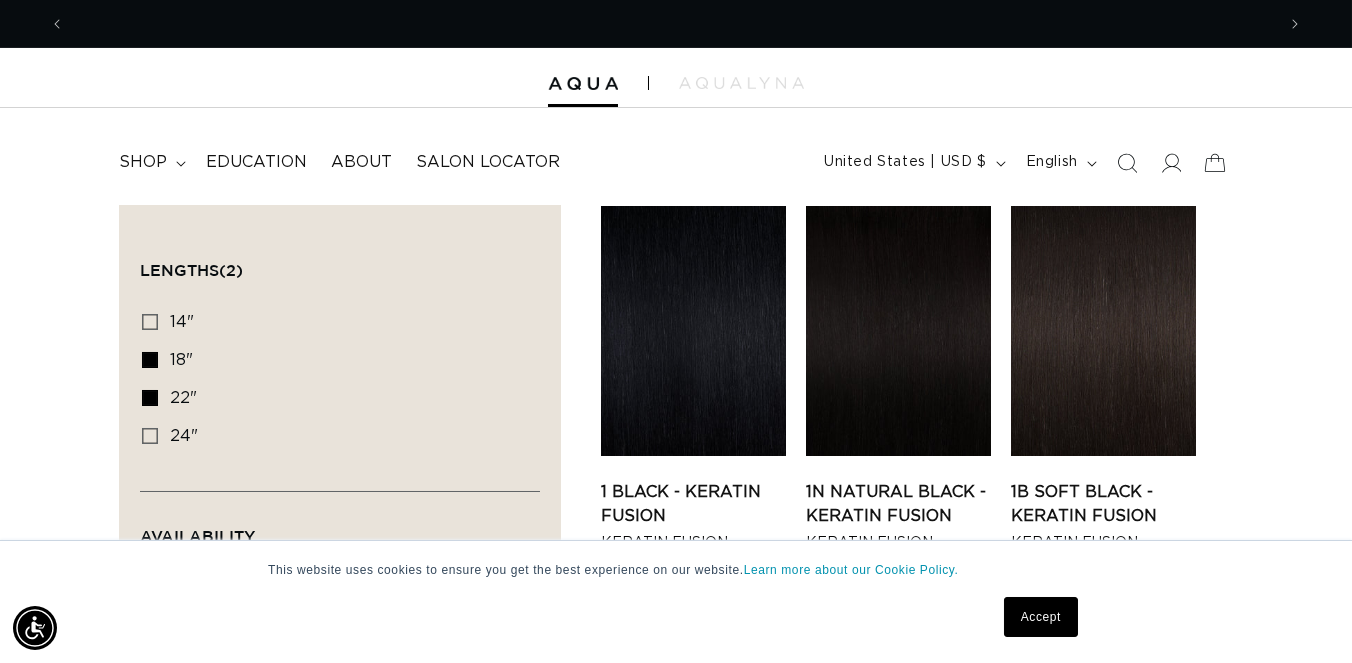click 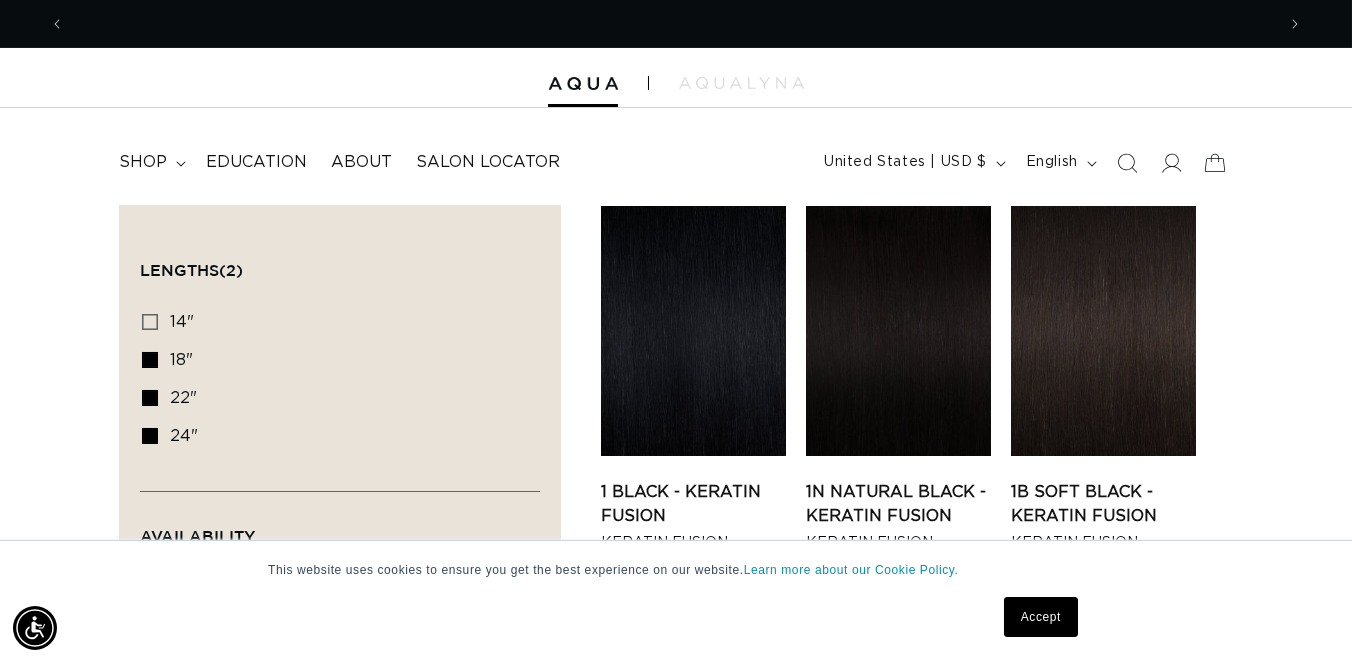 scroll, scrollTop: 0, scrollLeft: 2419, axis: horizontal 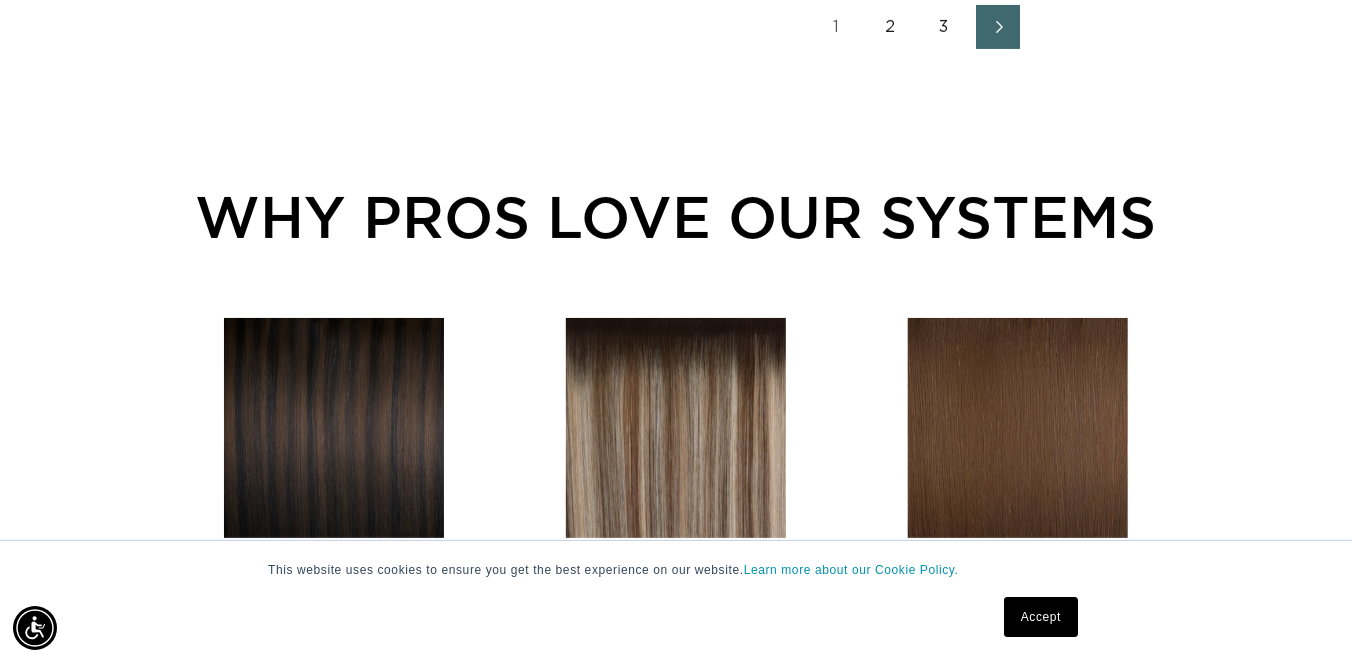 click on "2" at bounding box center (890, 27) 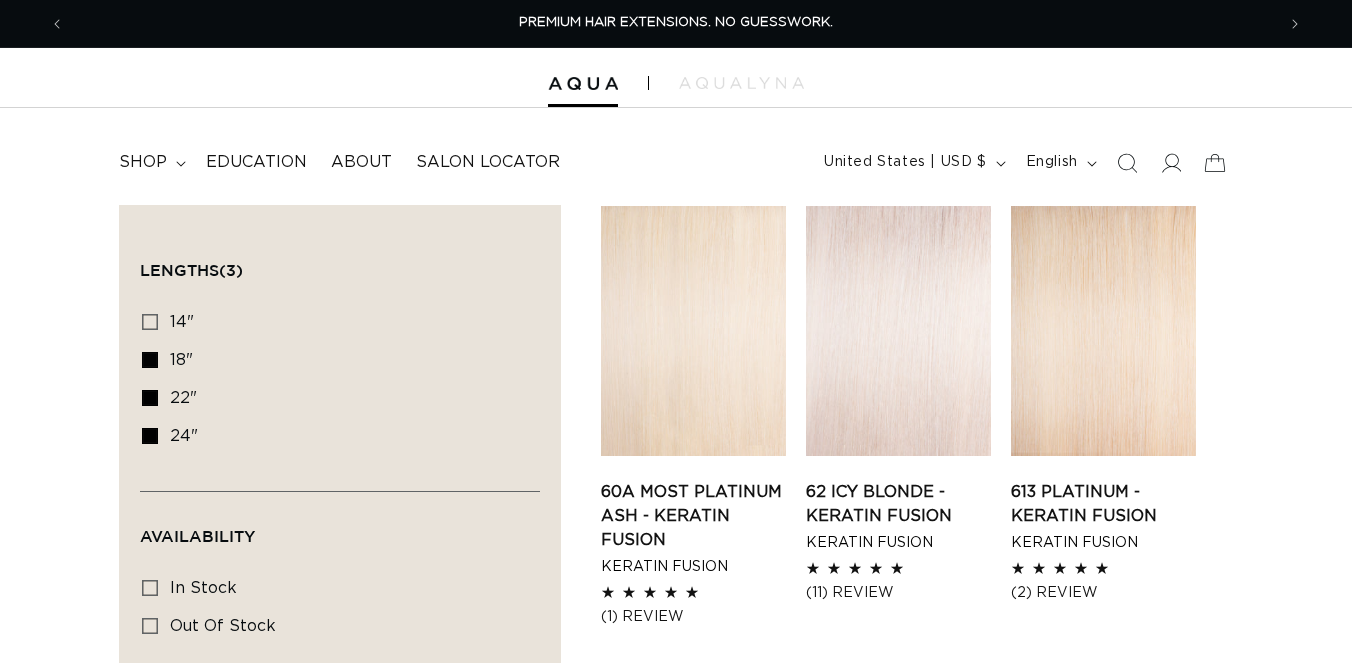 scroll, scrollTop: 0, scrollLeft: 0, axis: both 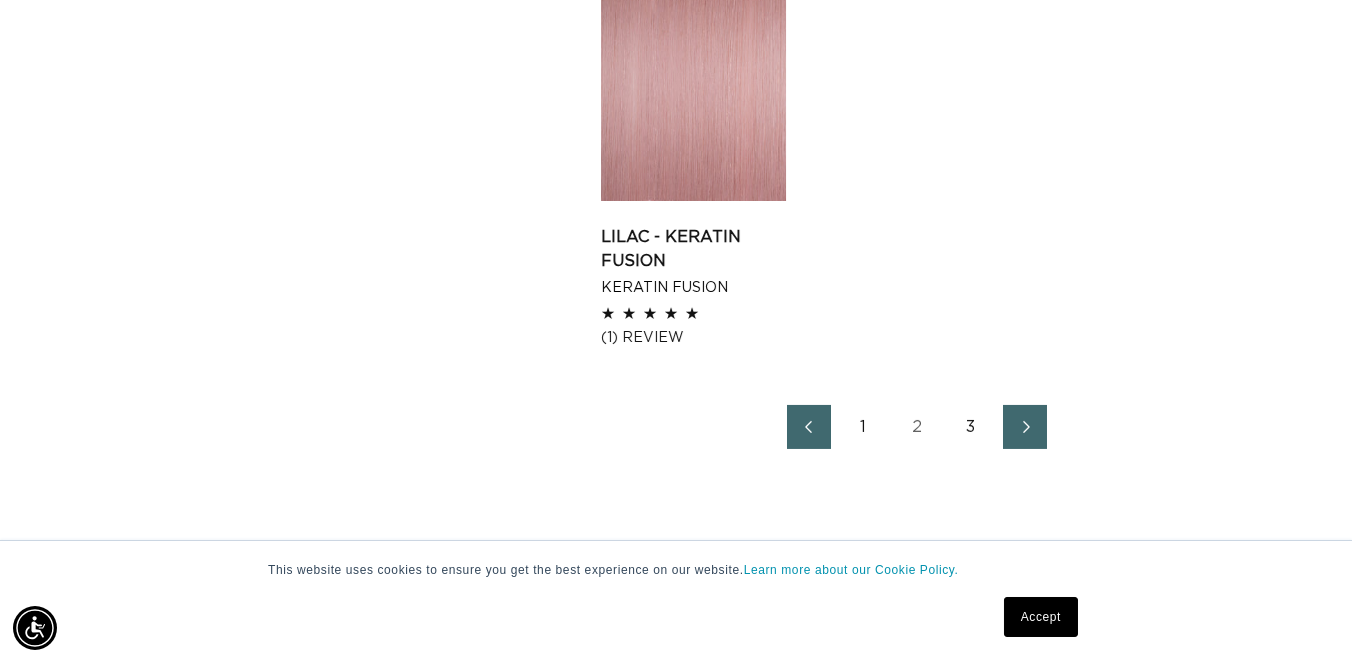 click on "3" at bounding box center (971, 427) 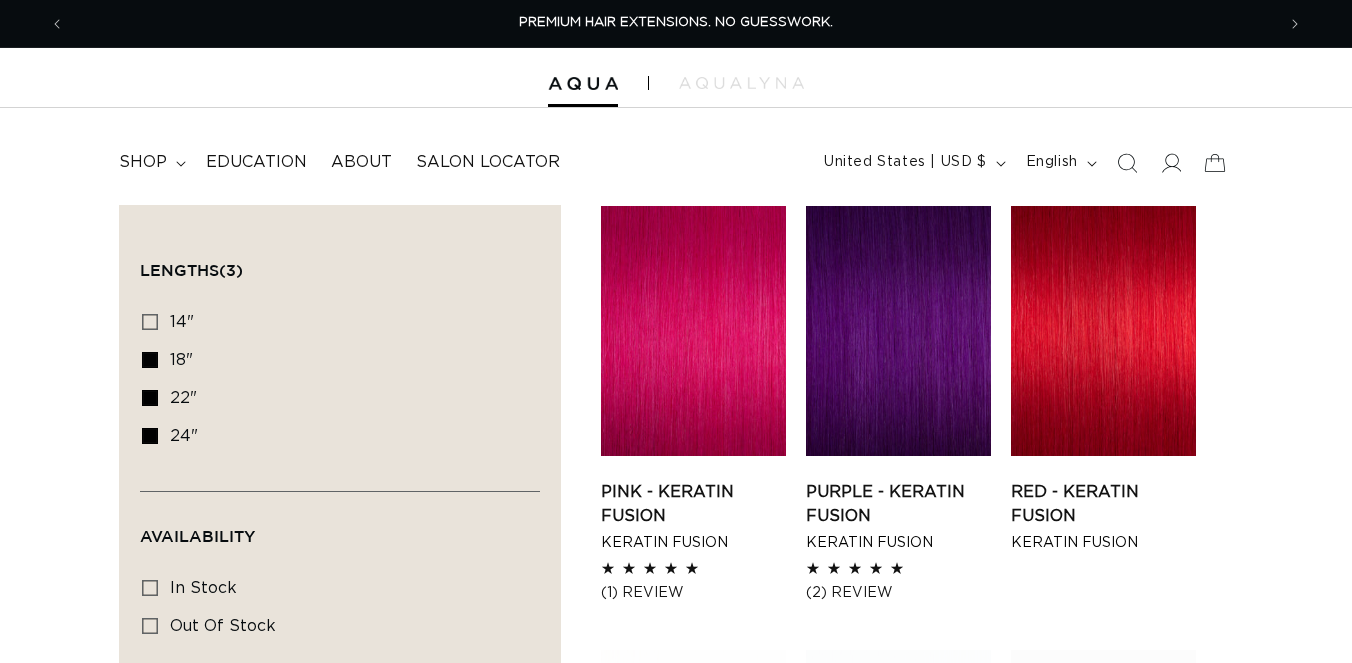 scroll, scrollTop: 0, scrollLeft: 0, axis: both 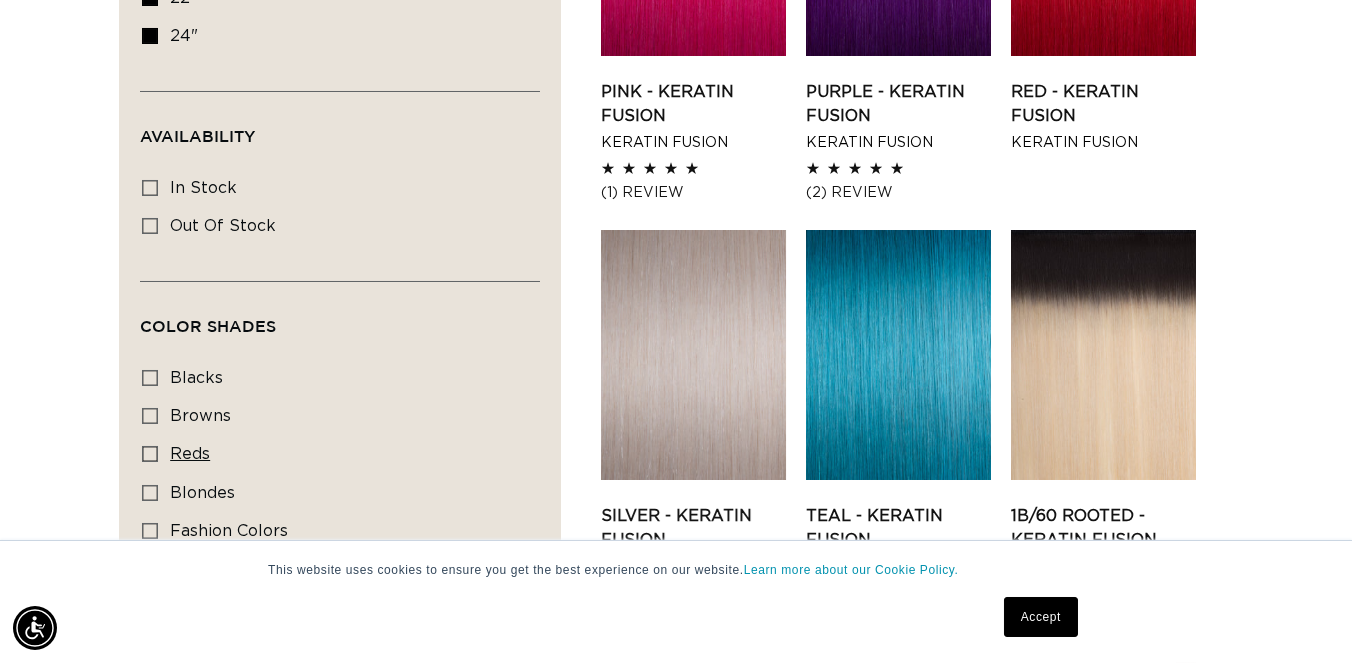 click 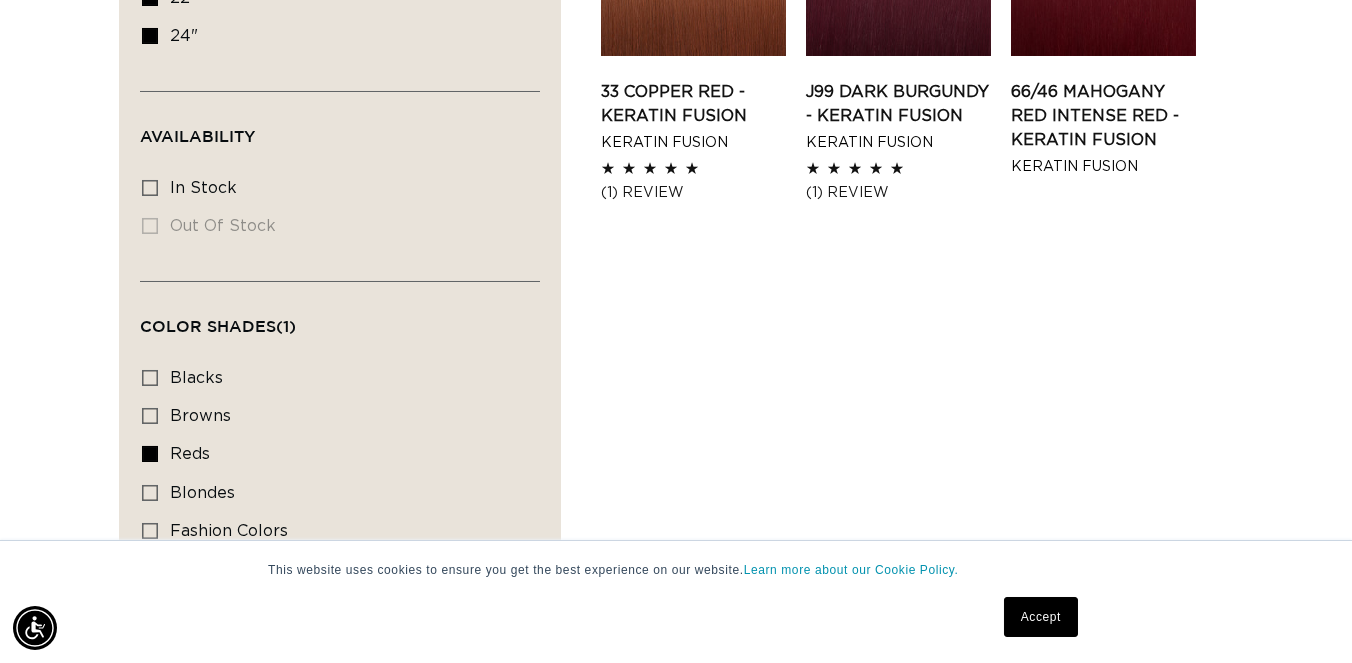 scroll, scrollTop: 200, scrollLeft: 0, axis: vertical 